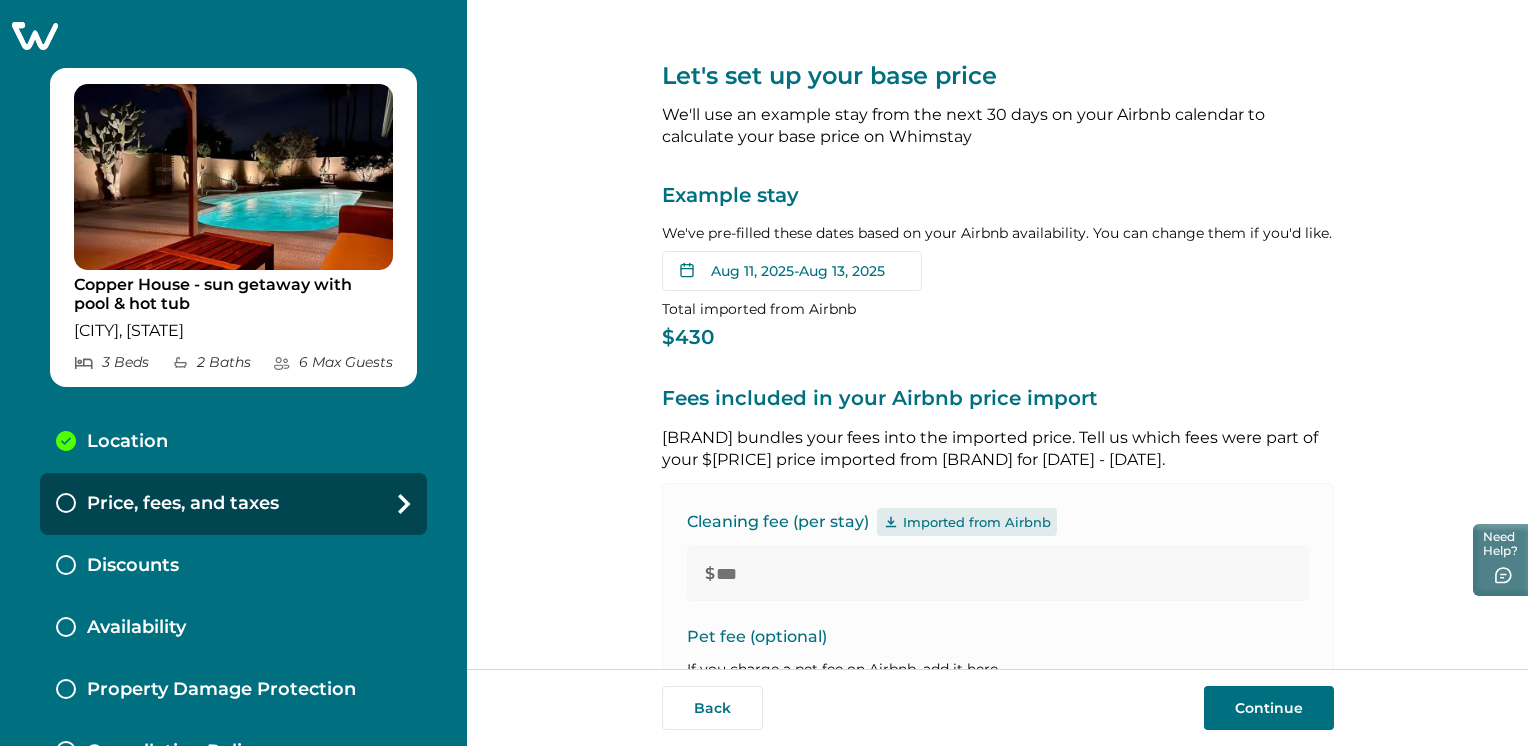 scroll, scrollTop: 0, scrollLeft: 0, axis: both 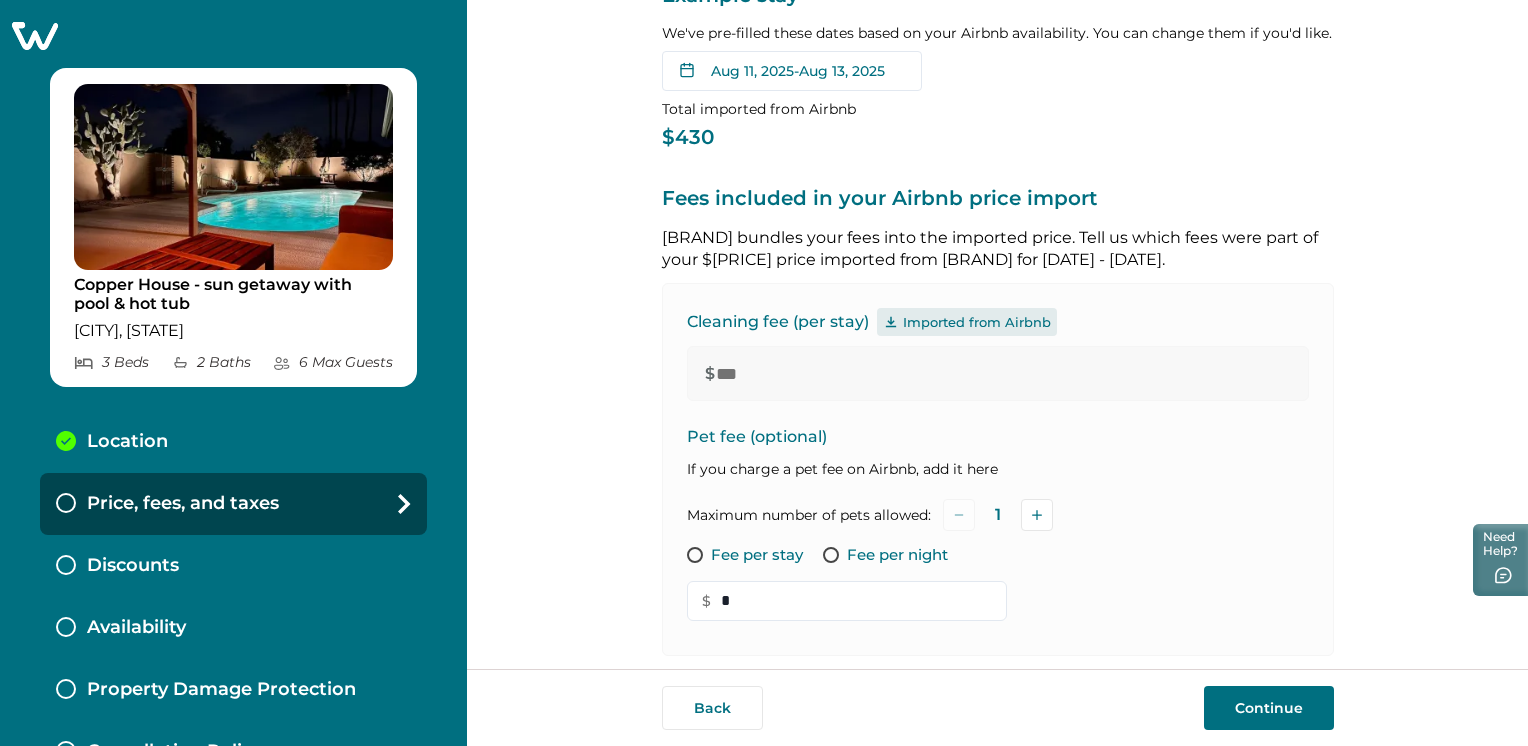 click on "[BRAND] House - sun getaway with pool & hot tub [CITY], [STATE]   [NUMBER]   Bed s   [NUMBER]   Bath s   [NUMBER]   Max Guest s Location Price, fees, and taxes Discounts Availability Property Damage Protection Cancellation Policy Minimum Age Requirement Calendar Sync" at bounding box center [233, 373] 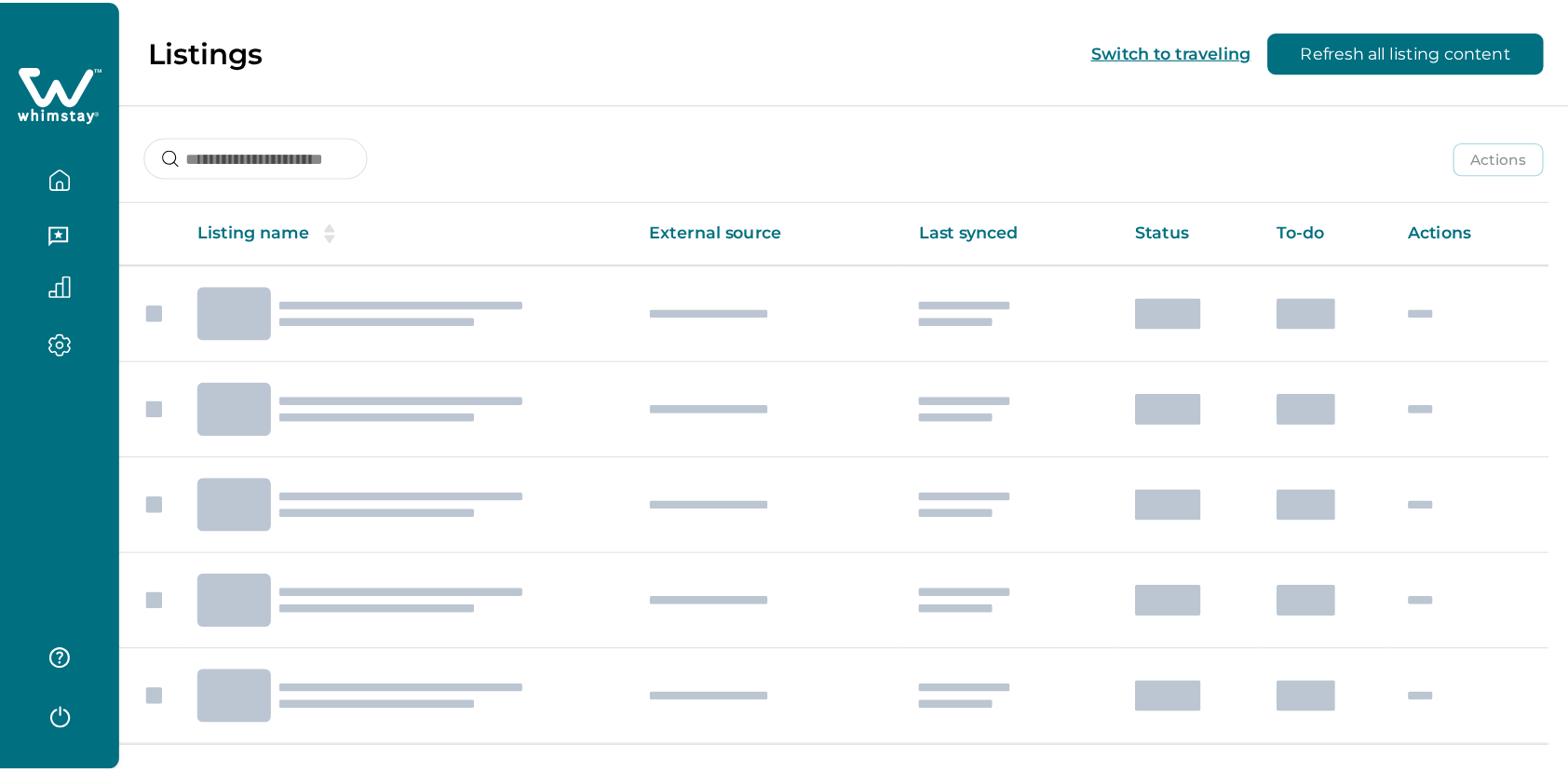 scroll, scrollTop: 0, scrollLeft: 0, axis: both 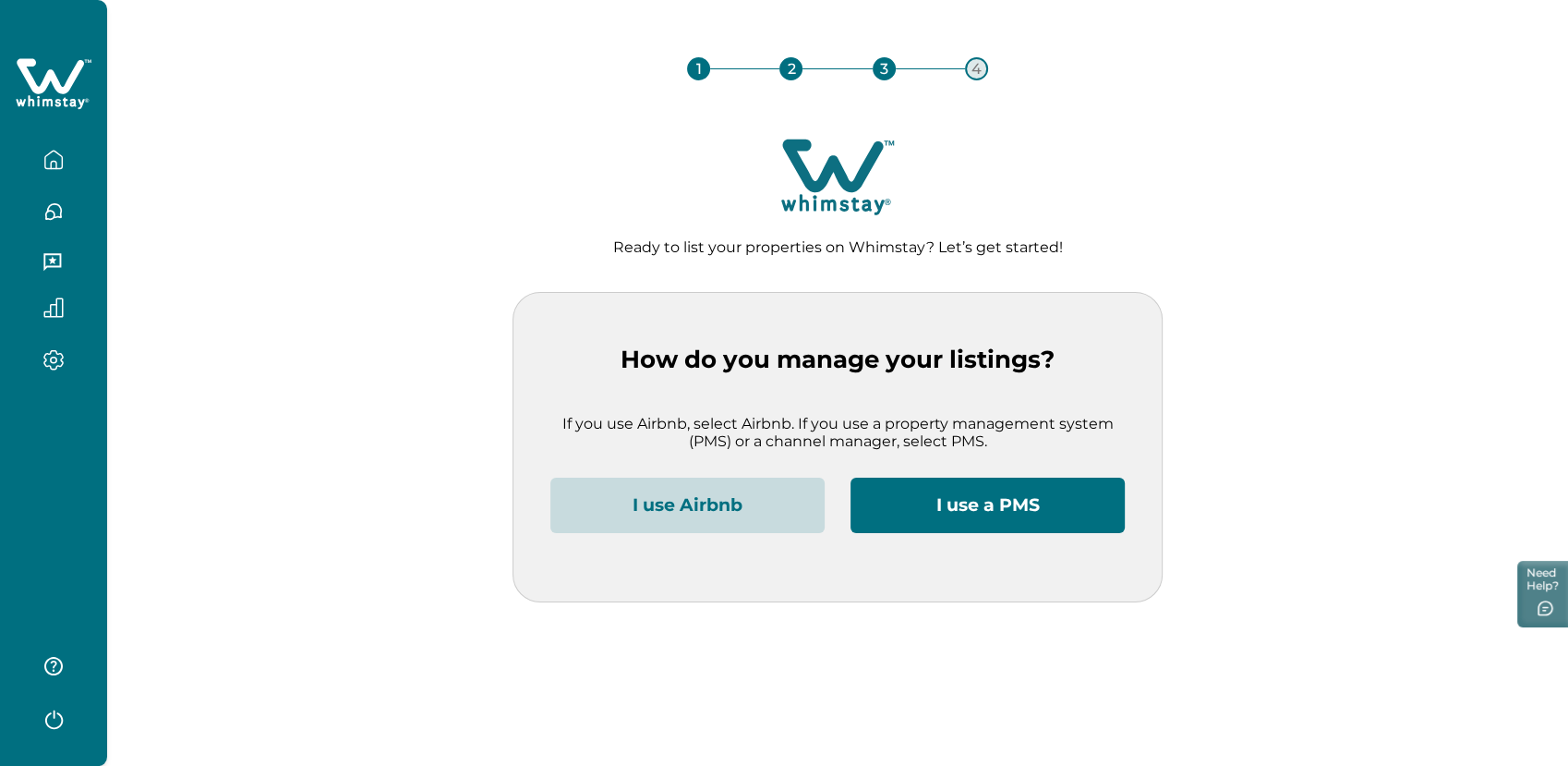 click on "I use Airbnb" at bounding box center [687, 505] 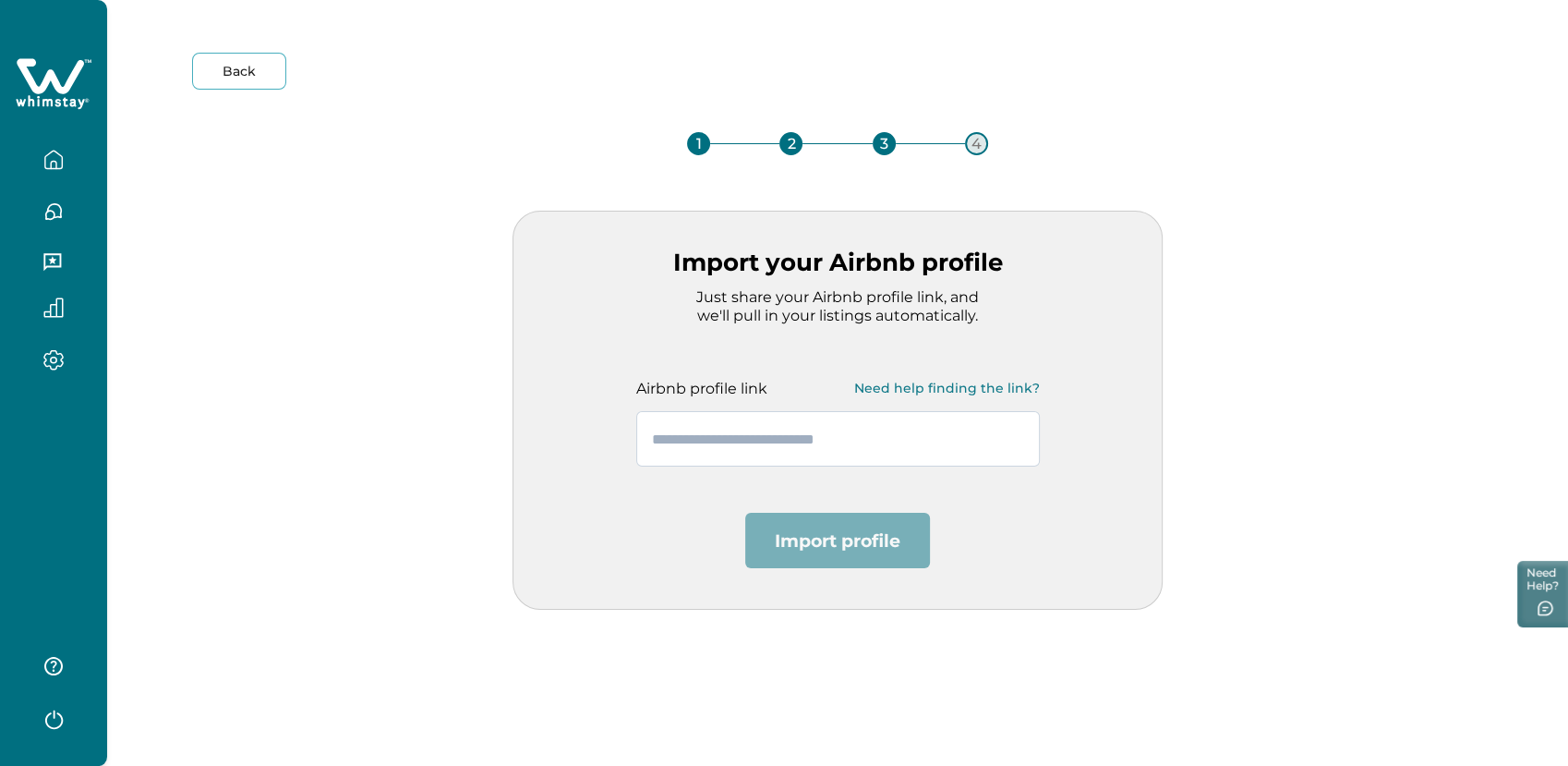 click at bounding box center [838, 439] 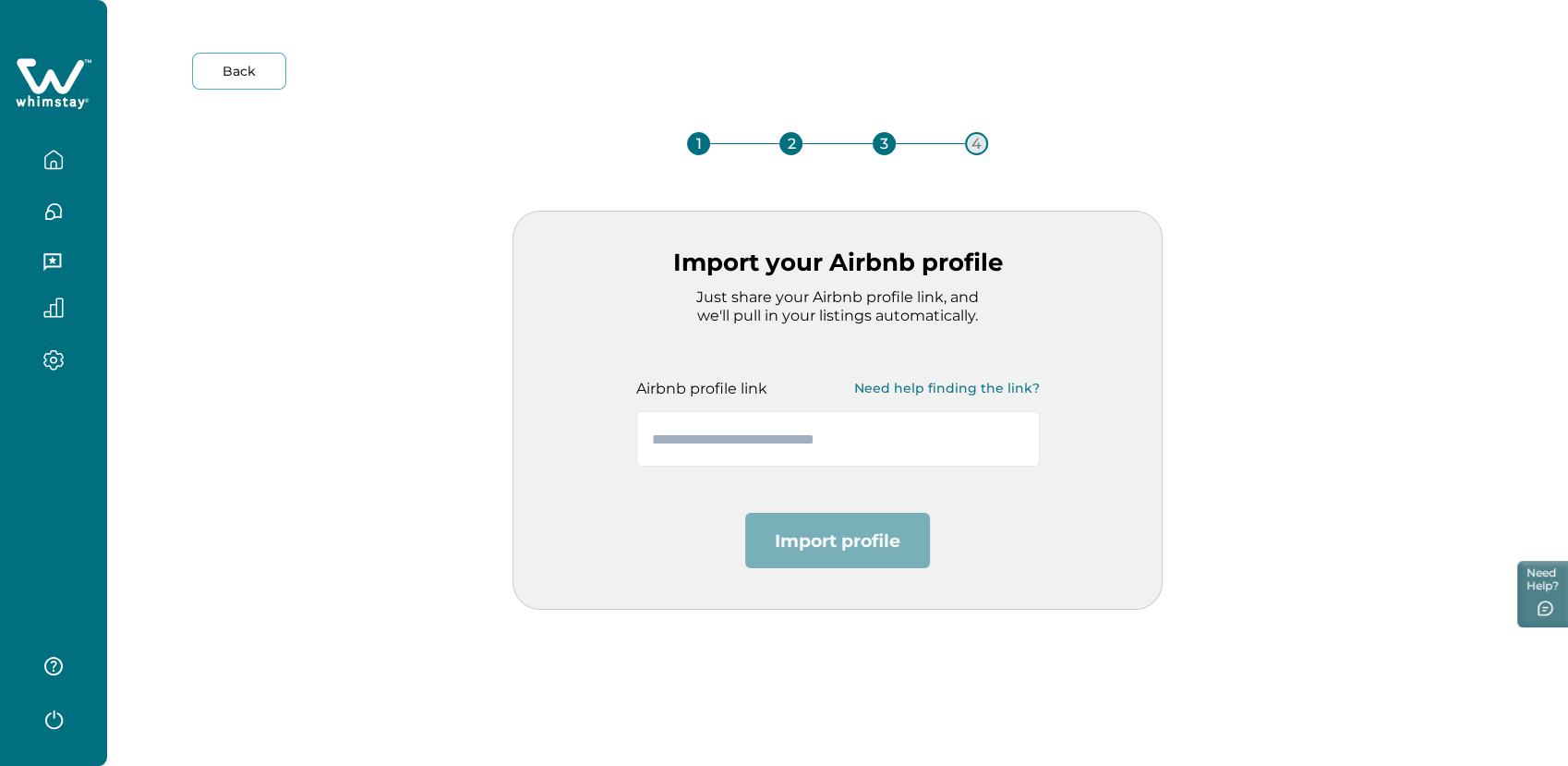 click at bounding box center [54, 201] 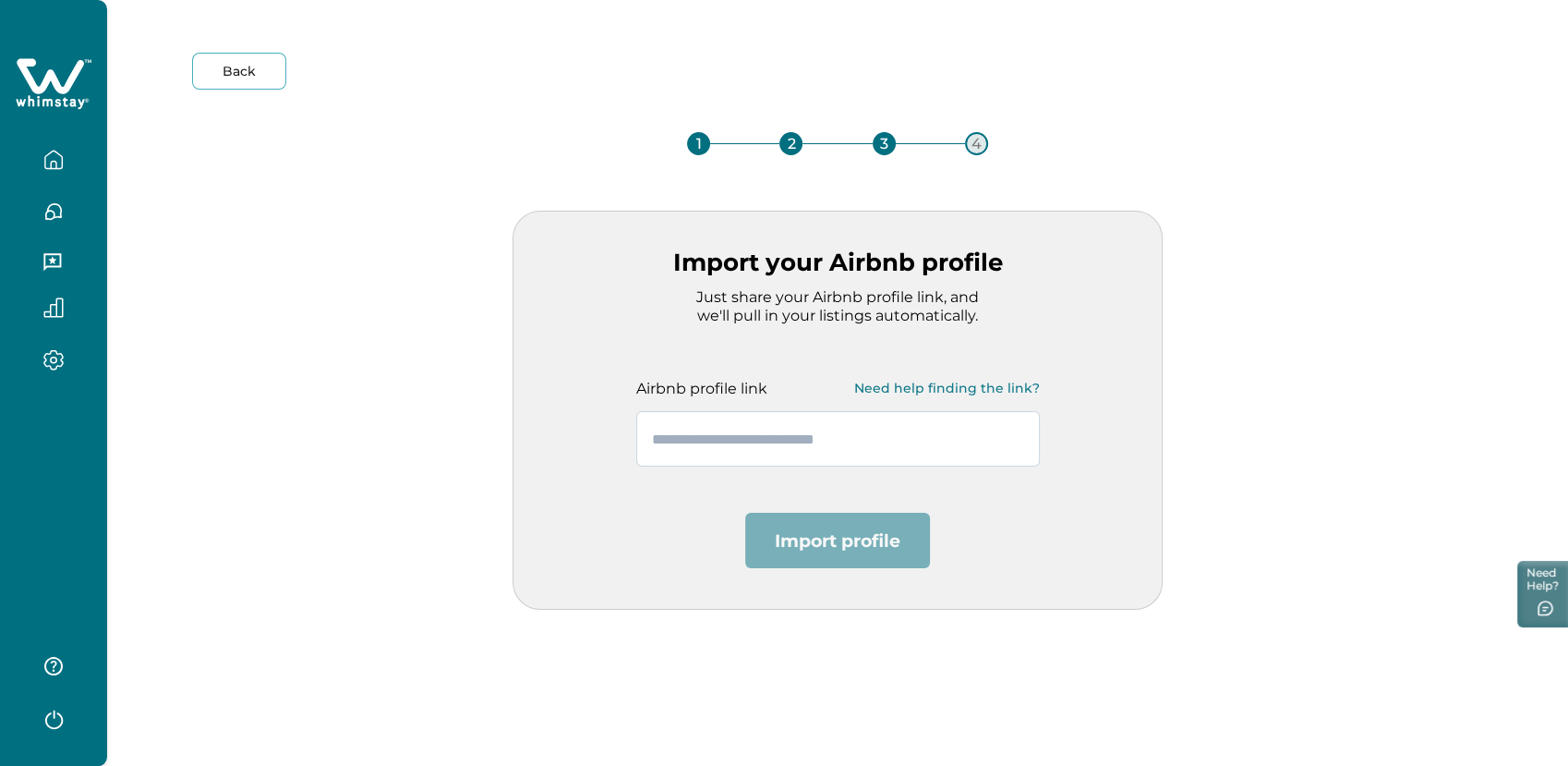 click at bounding box center [838, 439] 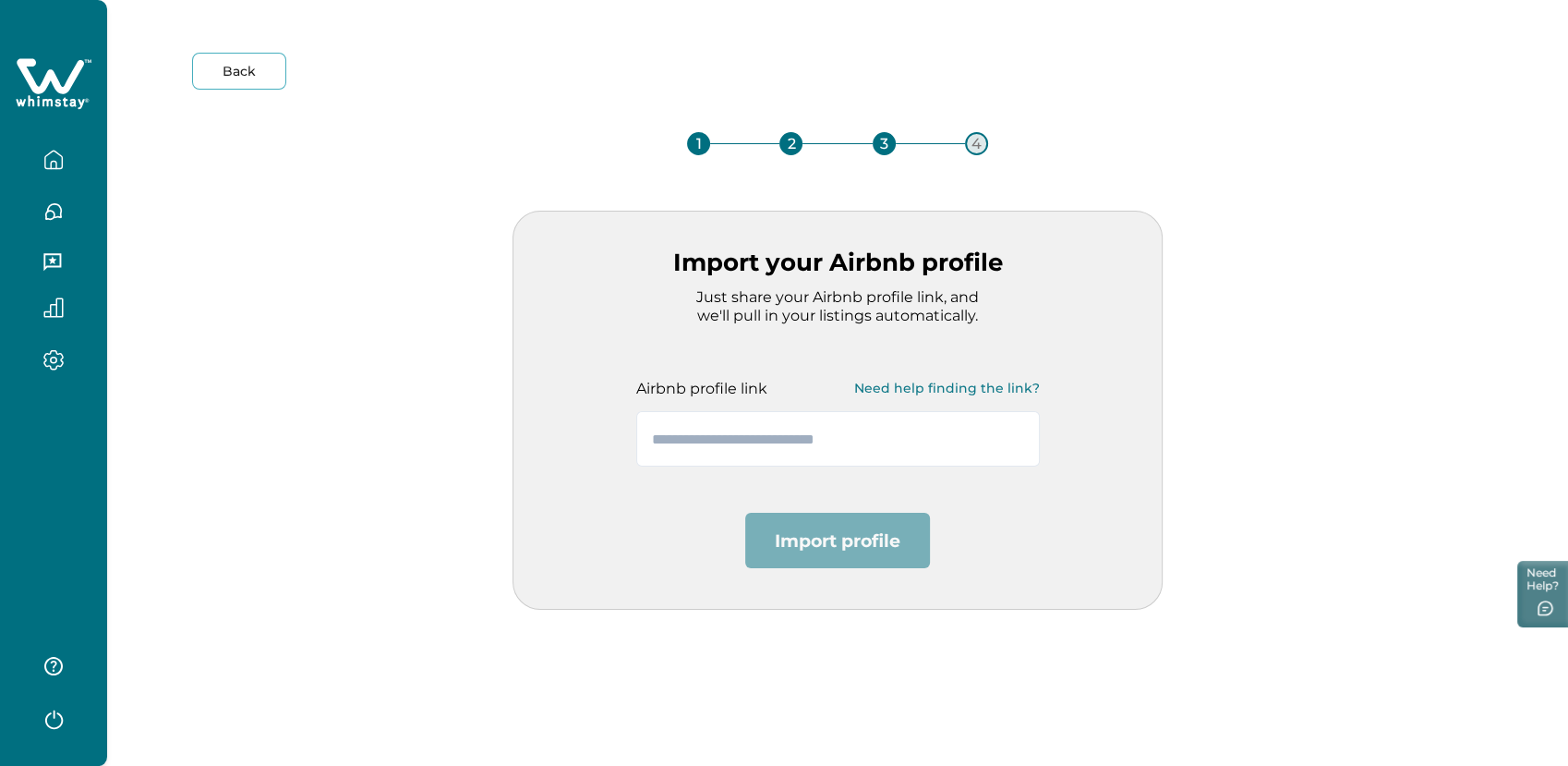 click 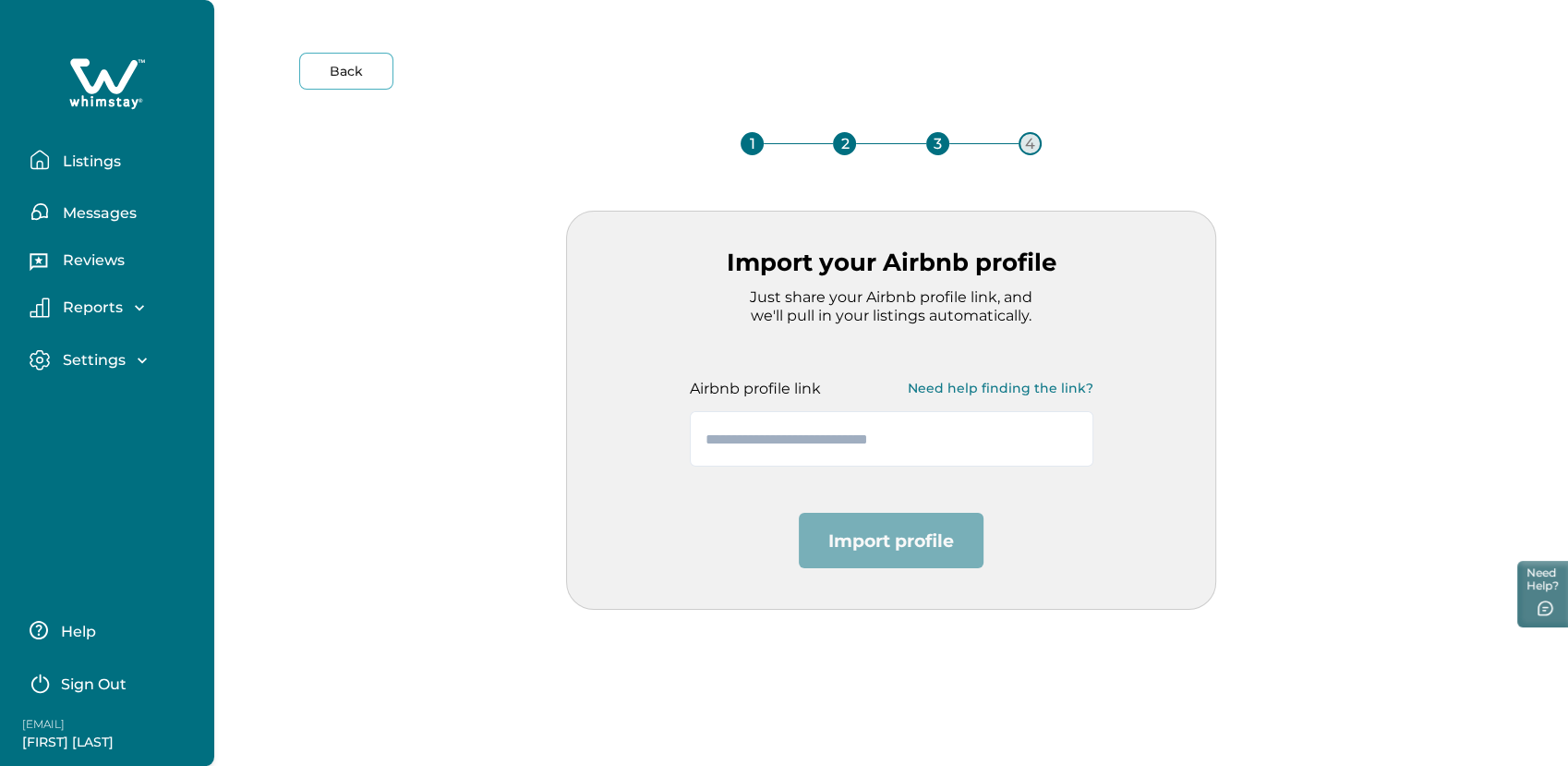 click on "Sign Out" at bounding box center (111, 682) 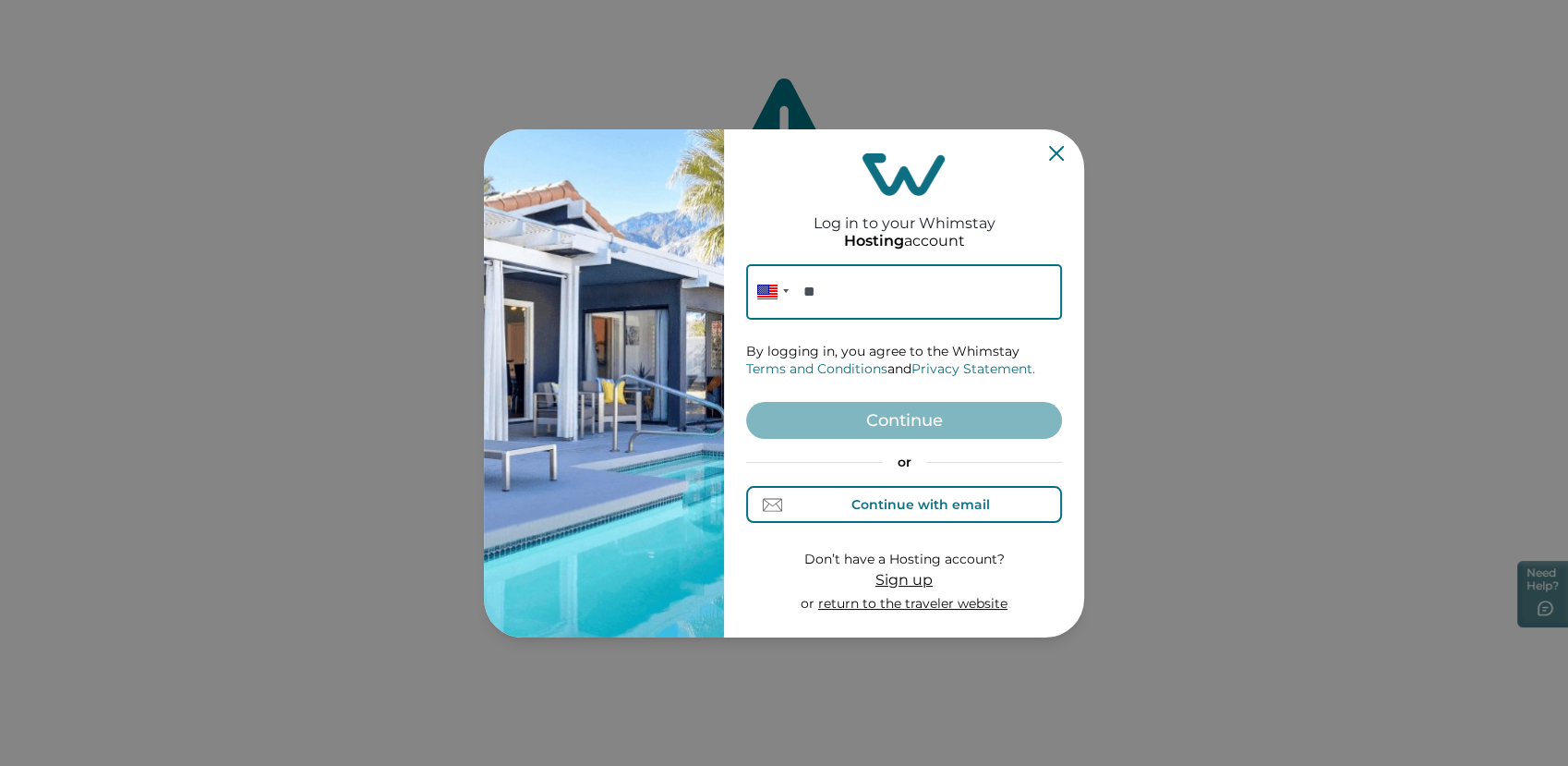 click on "Continue with email" at bounding box center (904, 505) 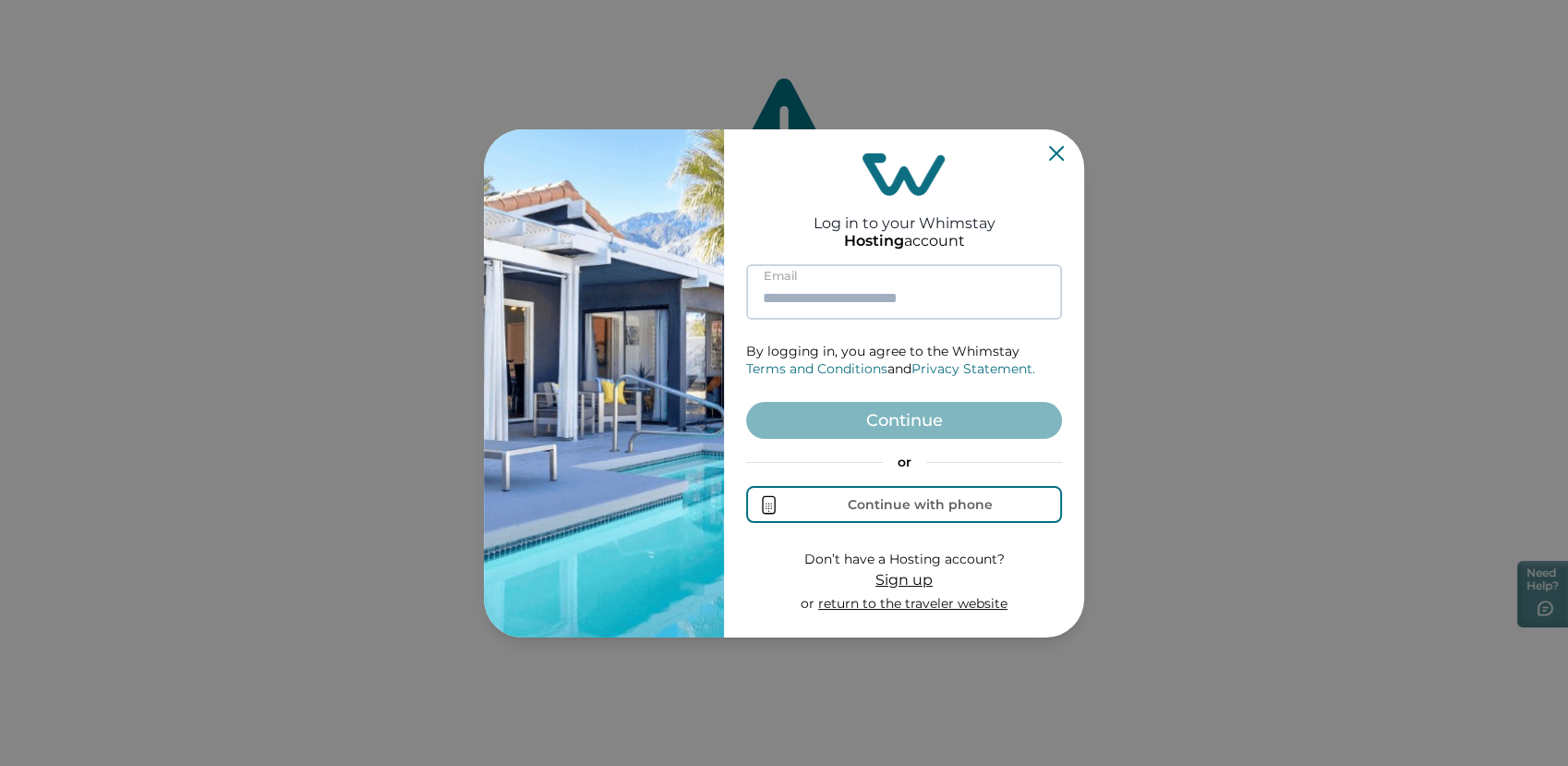 click at bounding box center [904, 292] 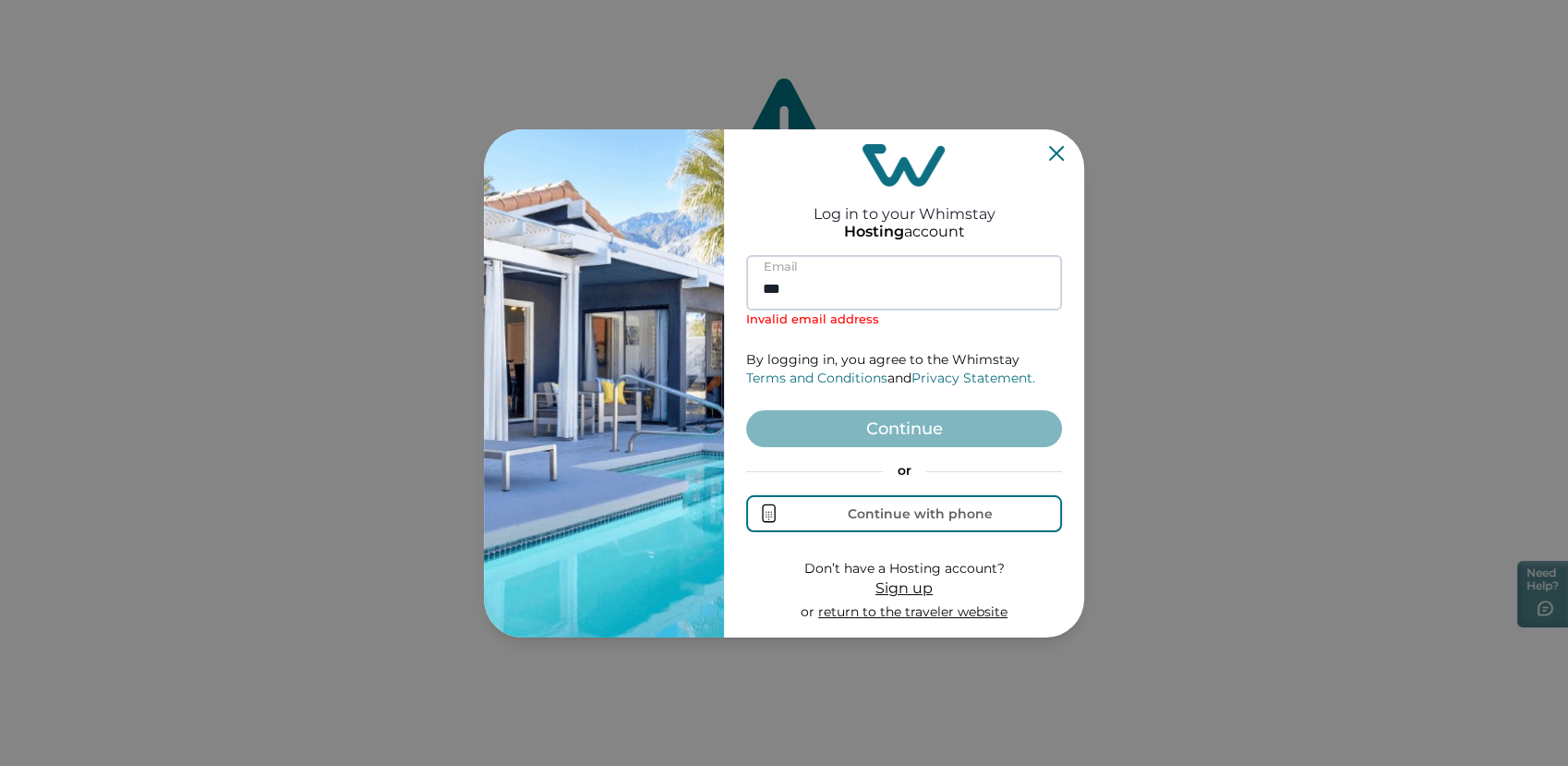 type on "**********" 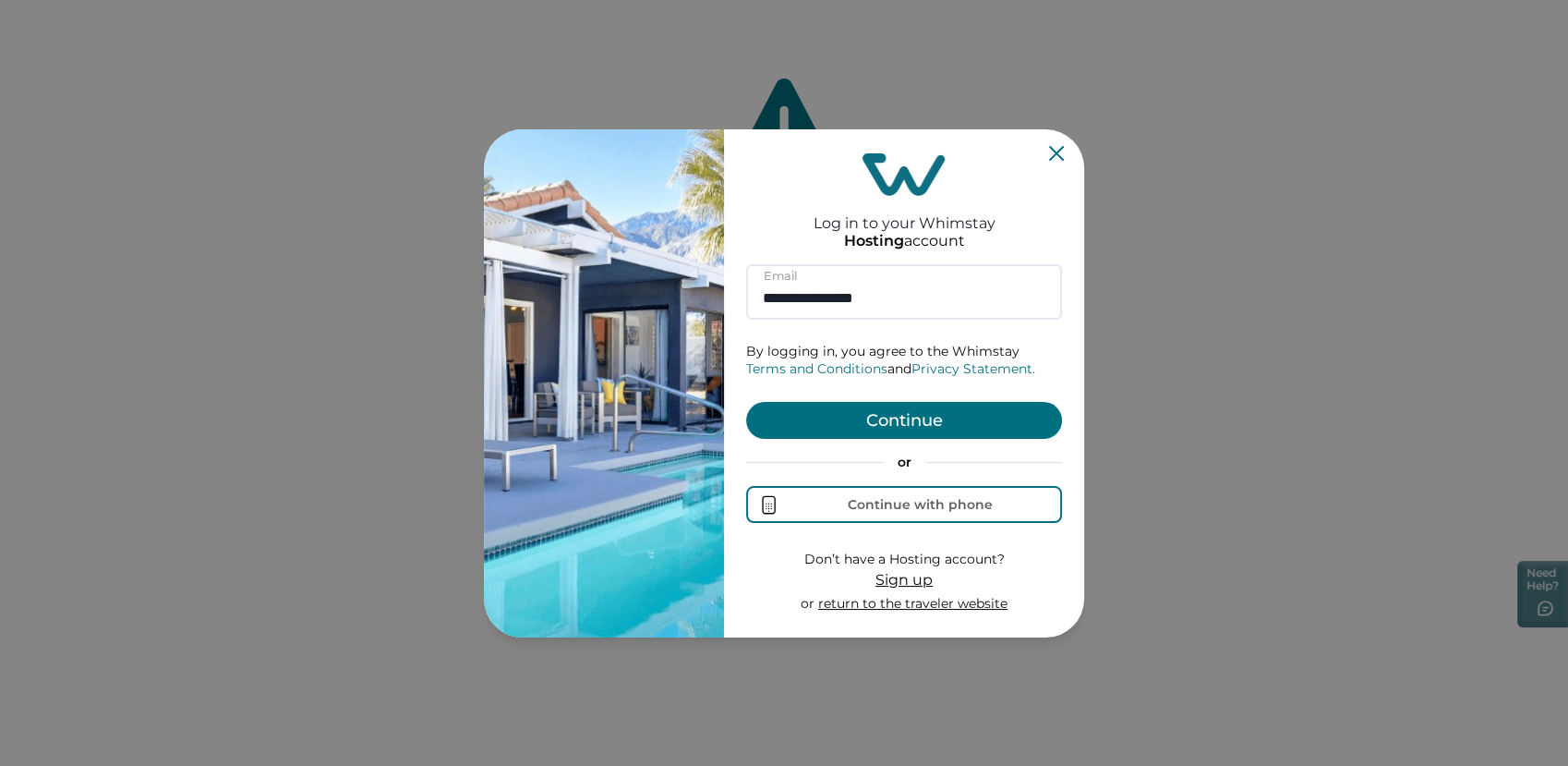 click on "**********" at bounding box center [904, 439] 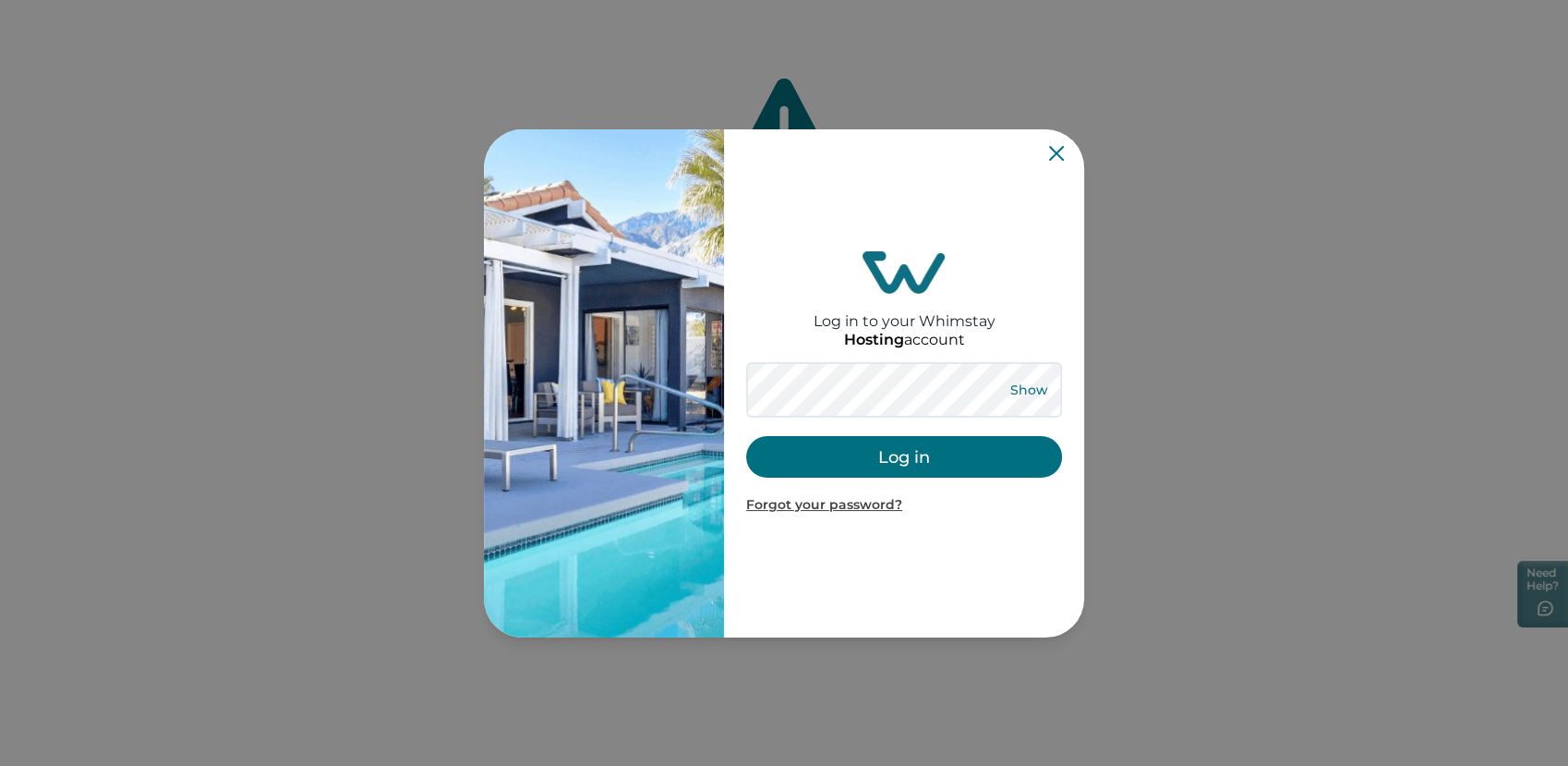 click on "Show" at bounding box center (1029, 390) 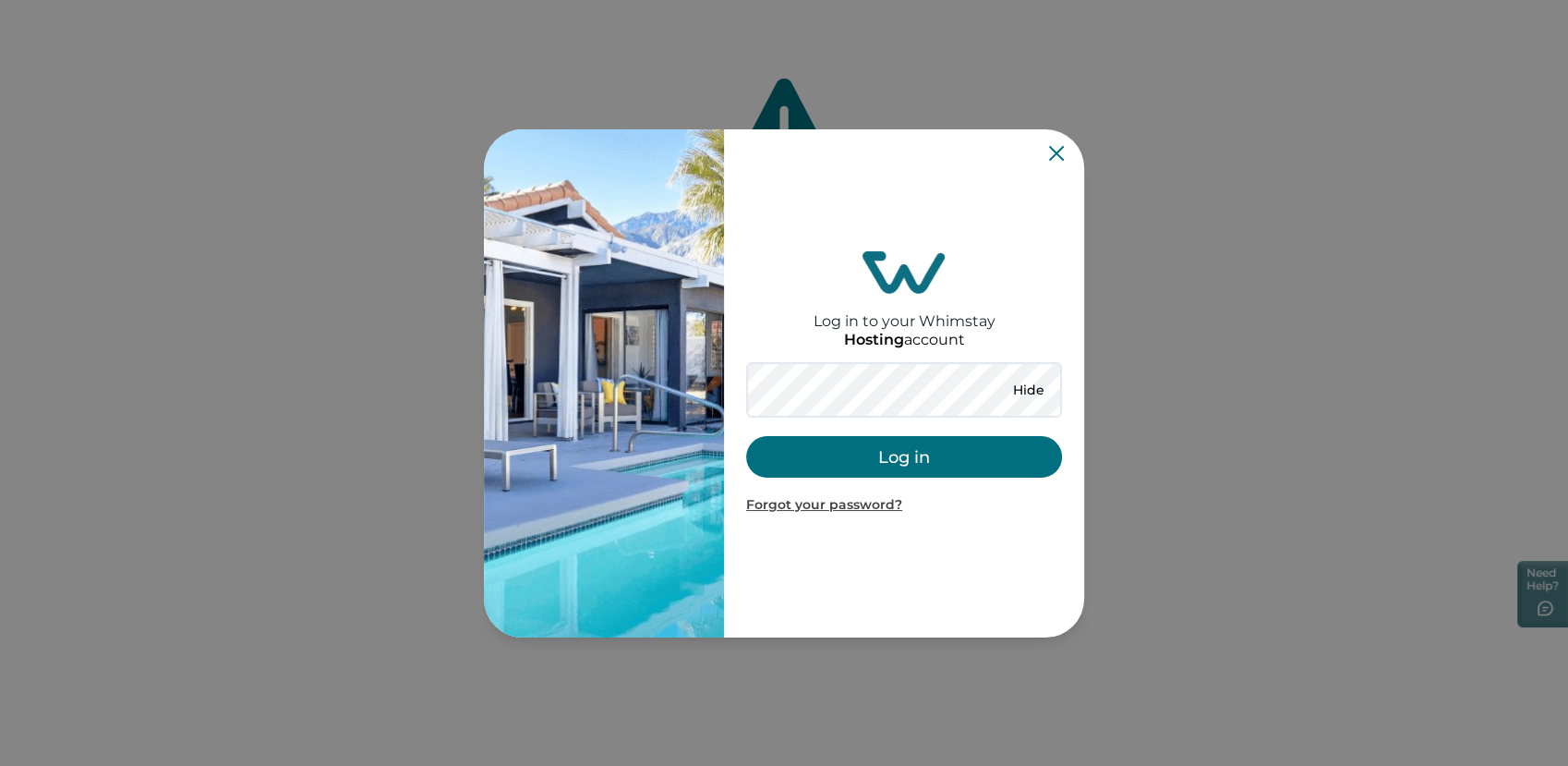 click on "Log in" at bounding box center (904, 456) 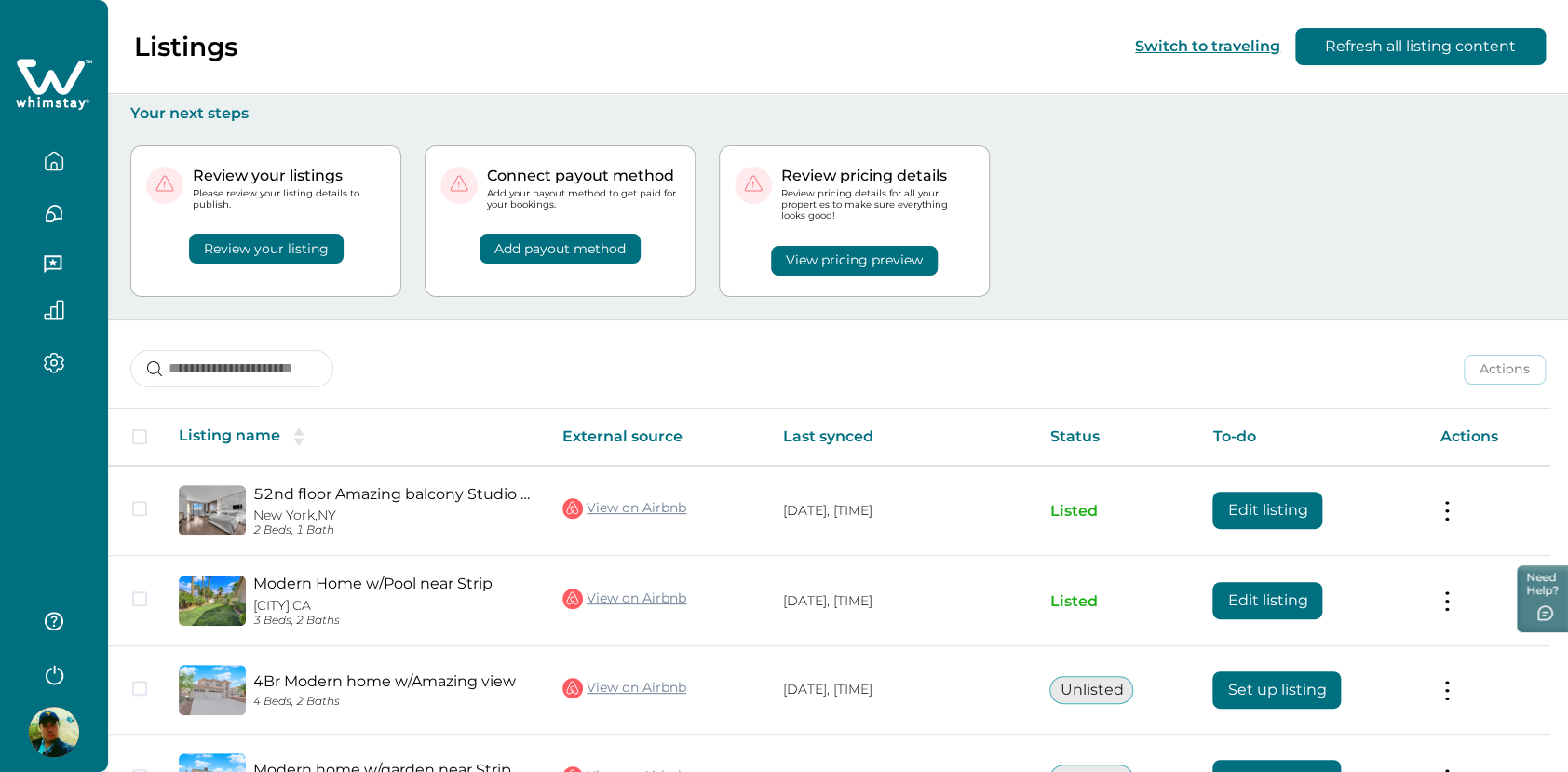 click on "View pricing preview" at bounding box center (854, 261) 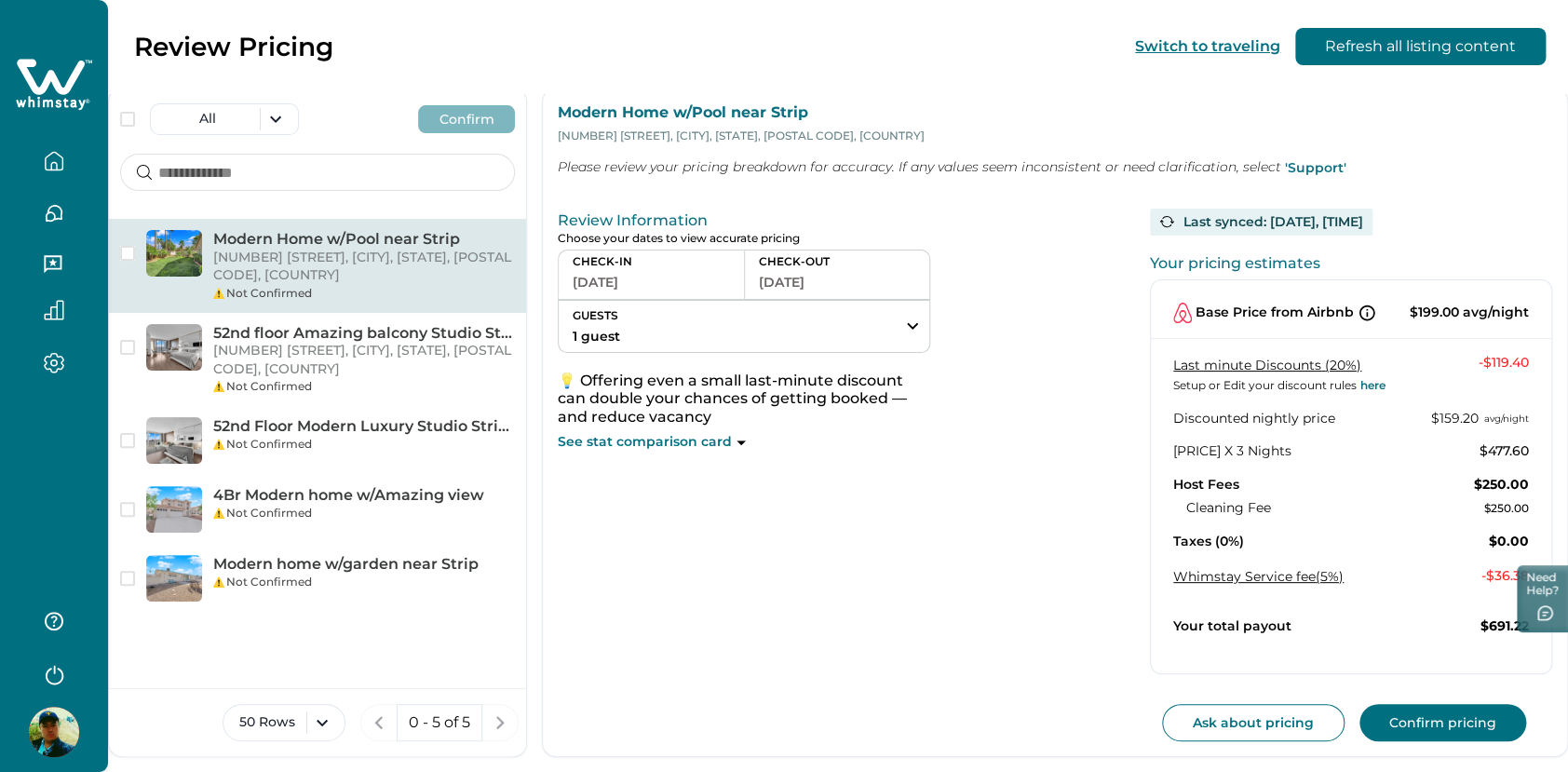 scroll, scrollTop: 0, scrollLeft: 0, axis: both 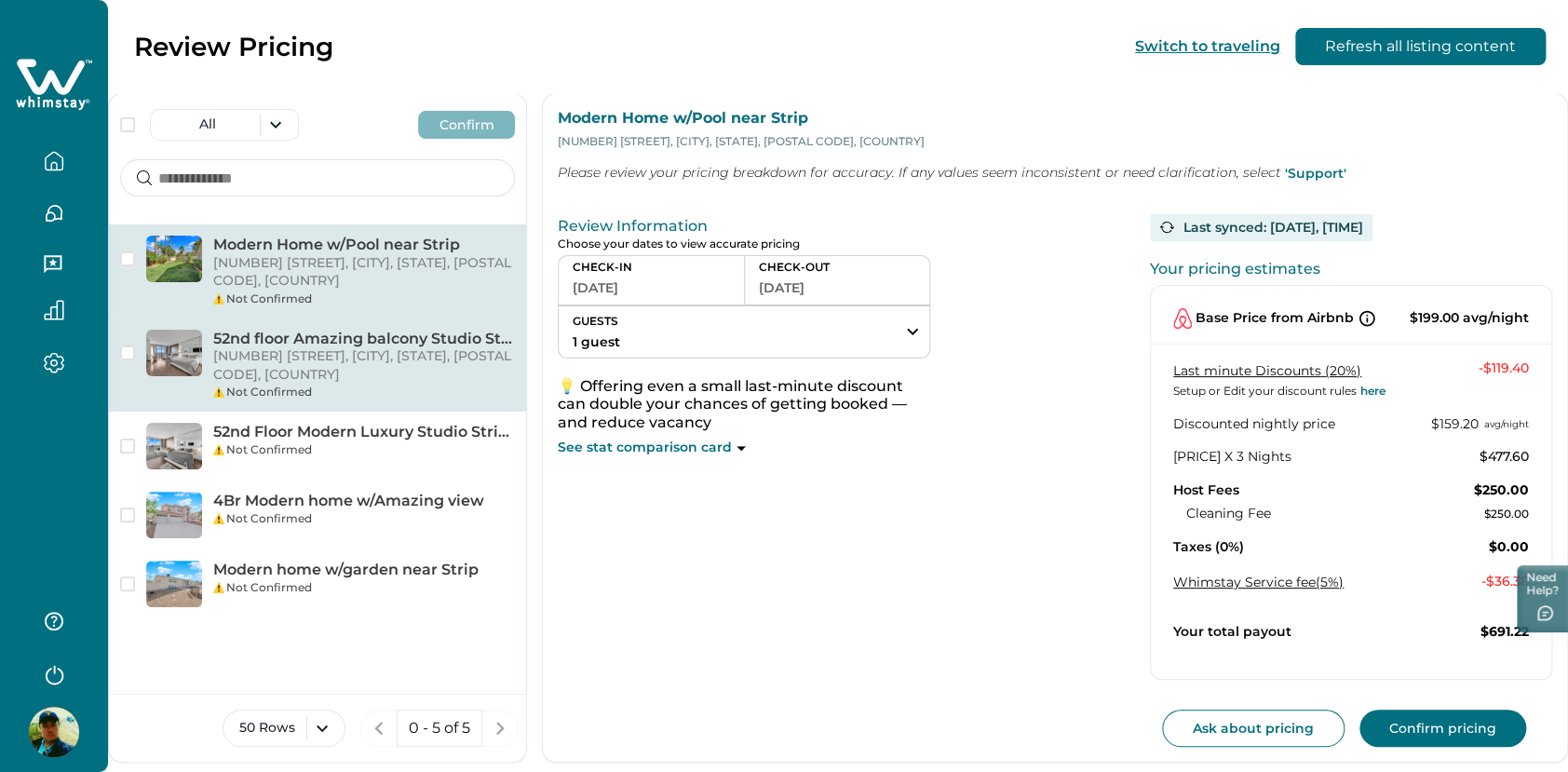 click on "[NUMBER] [STREET], [CITY], [STATE], [POSTAL CODE], [COUNTRY]" at bounding box center (364, 365) 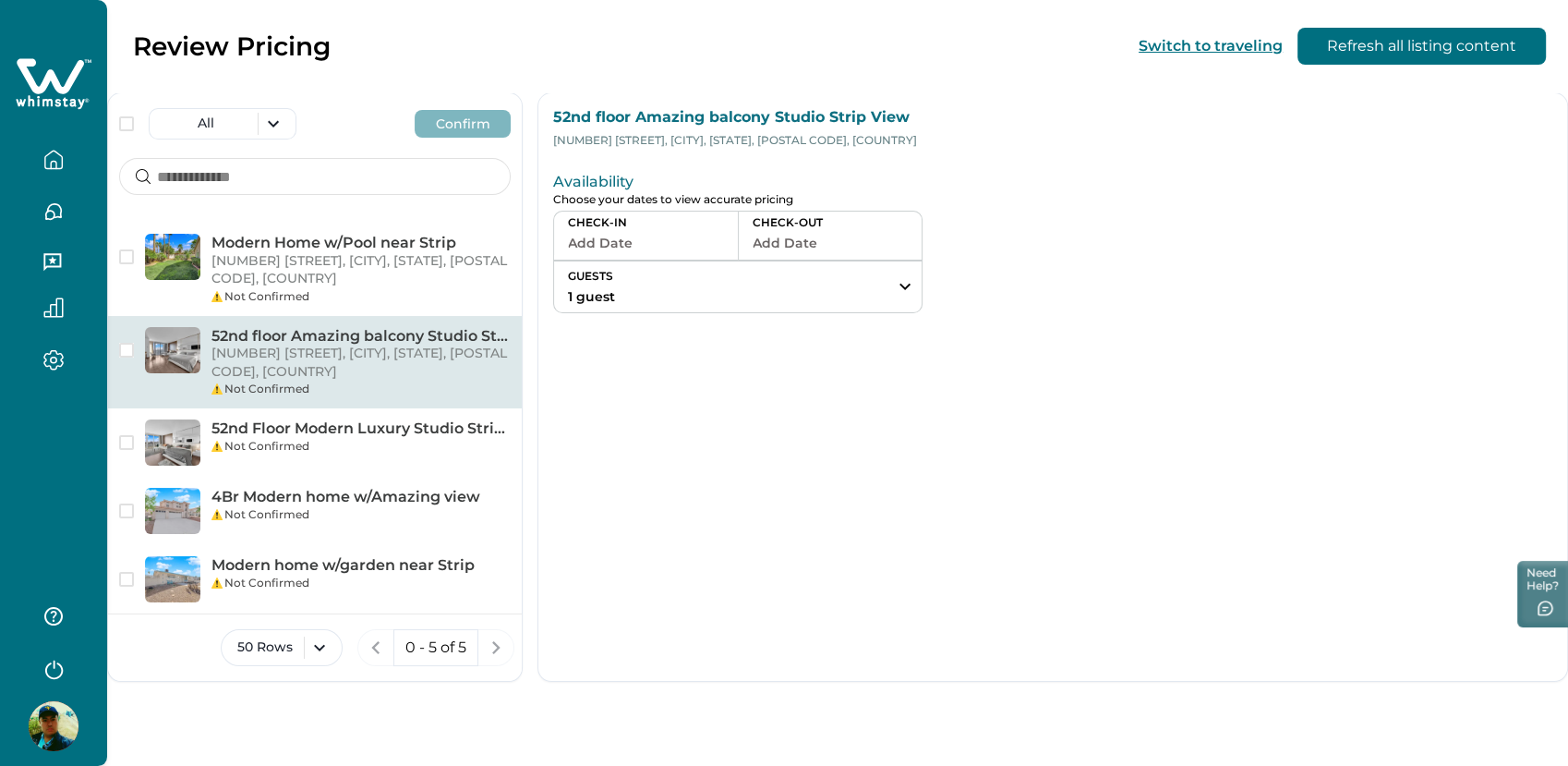 click at bounding box center (54, 160) 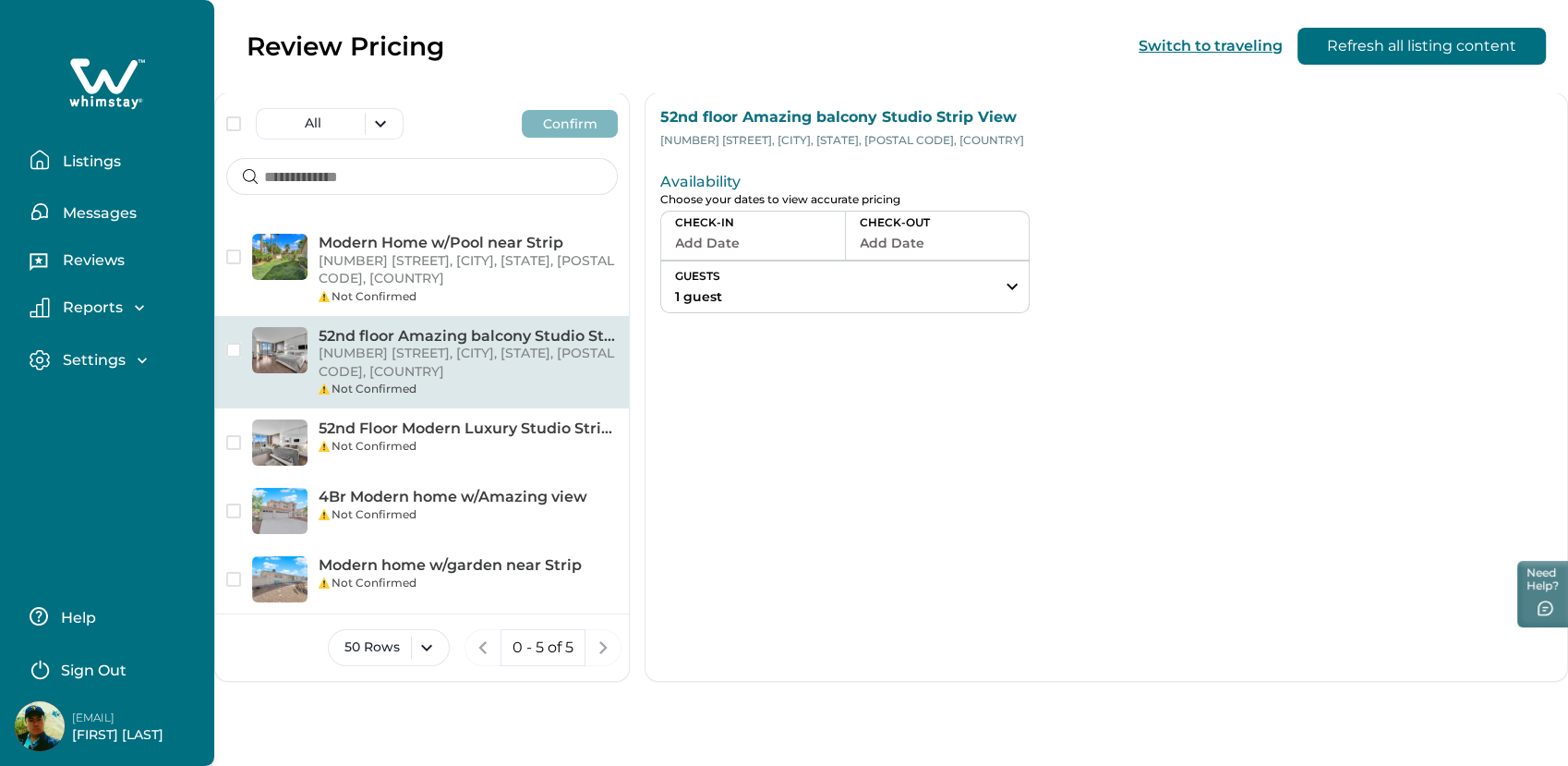 click on "Listings" at bounding box center [115, 160] 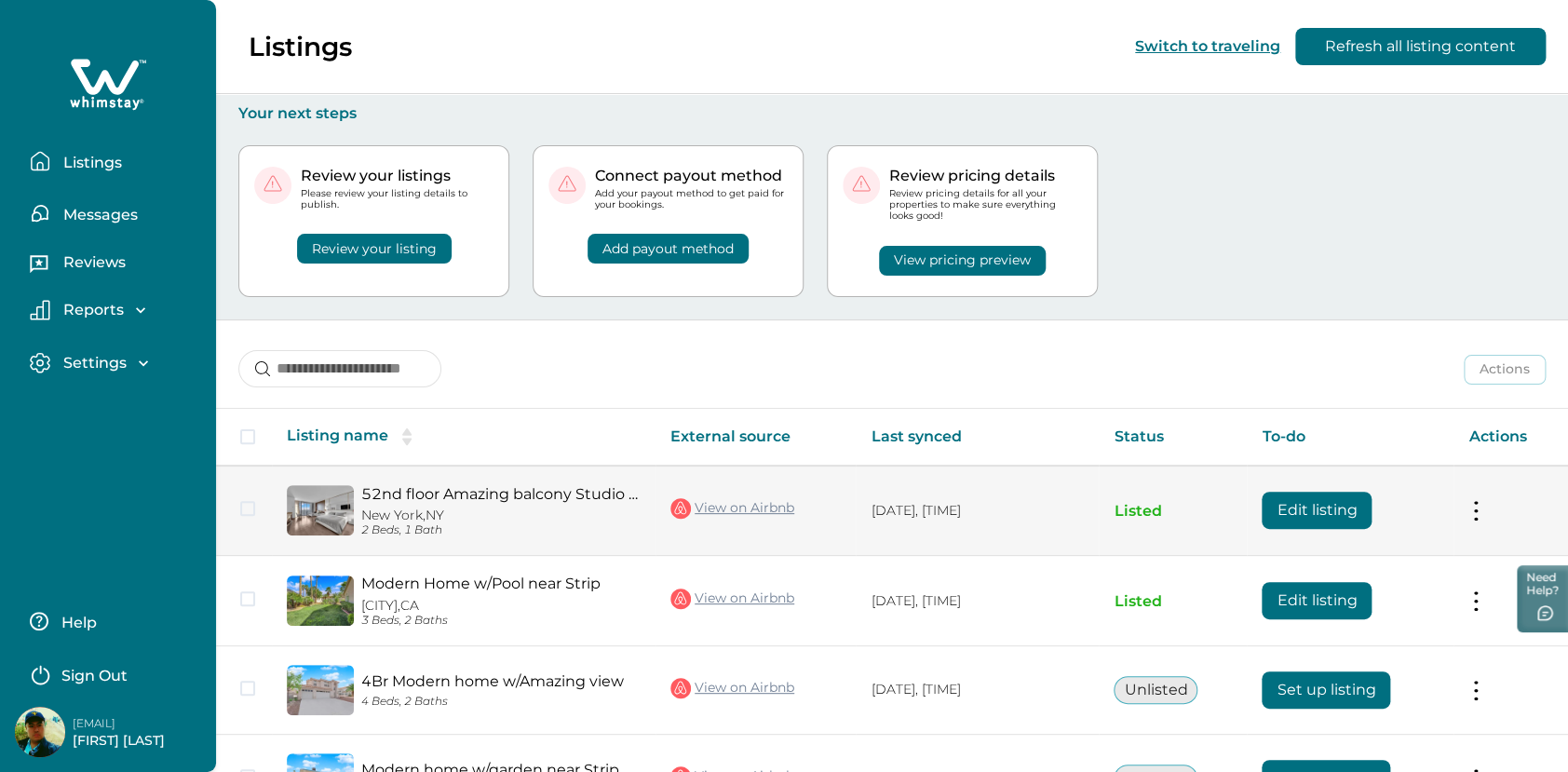 click on "View on Airbnb" at bounding box center (732, 508) 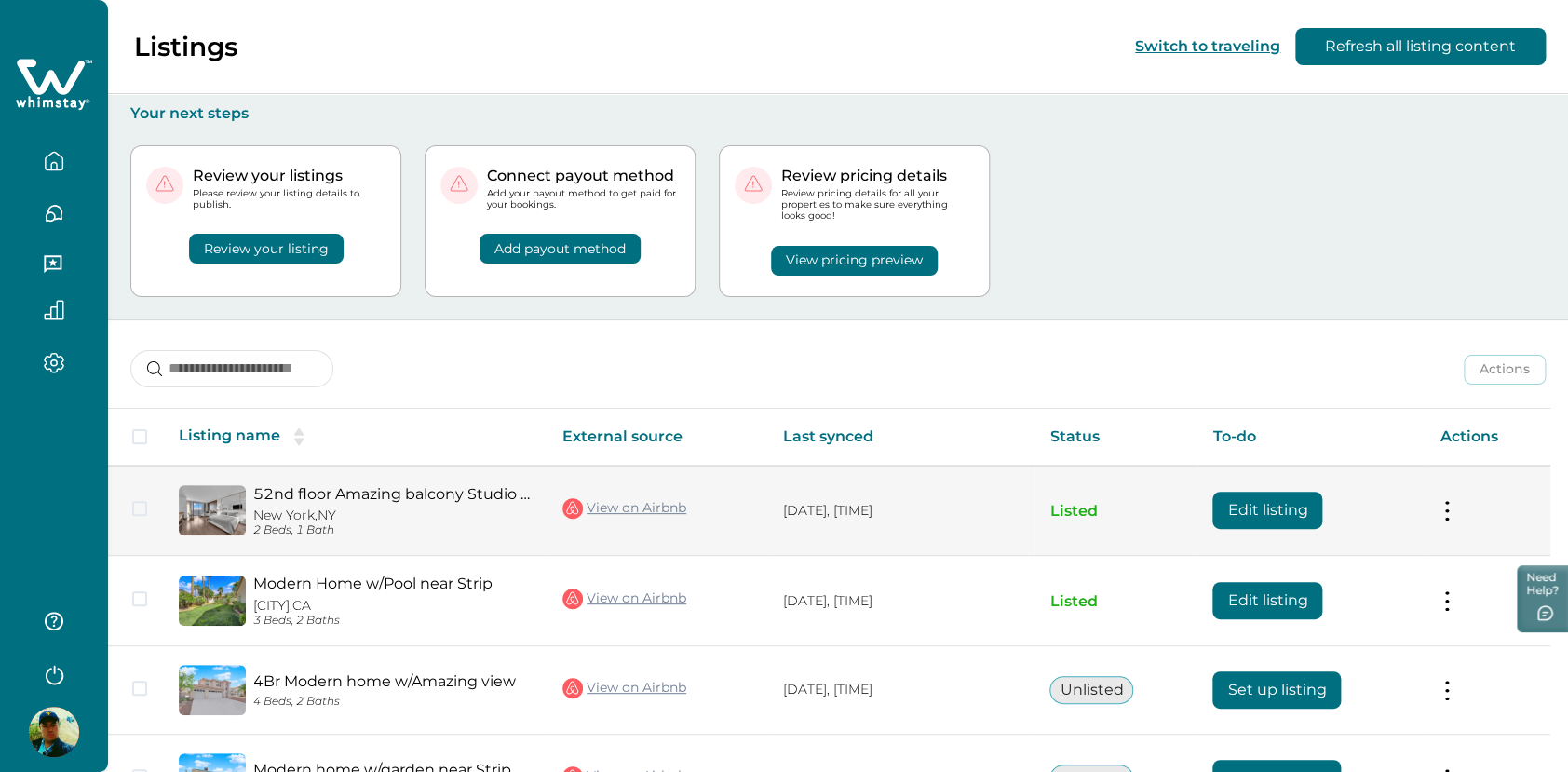 click on "Edit listing" at bounding box center (1267, 510) 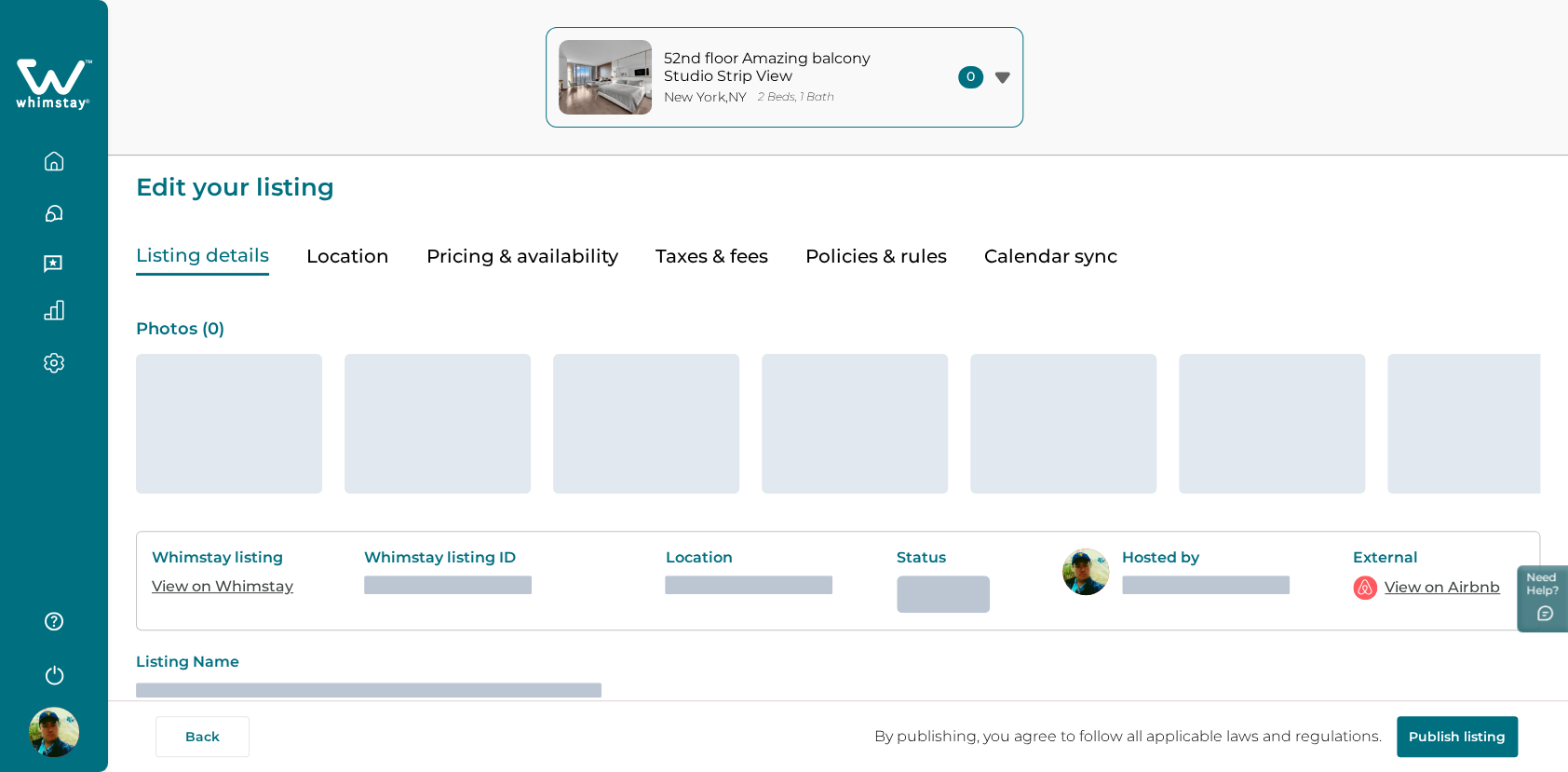 click 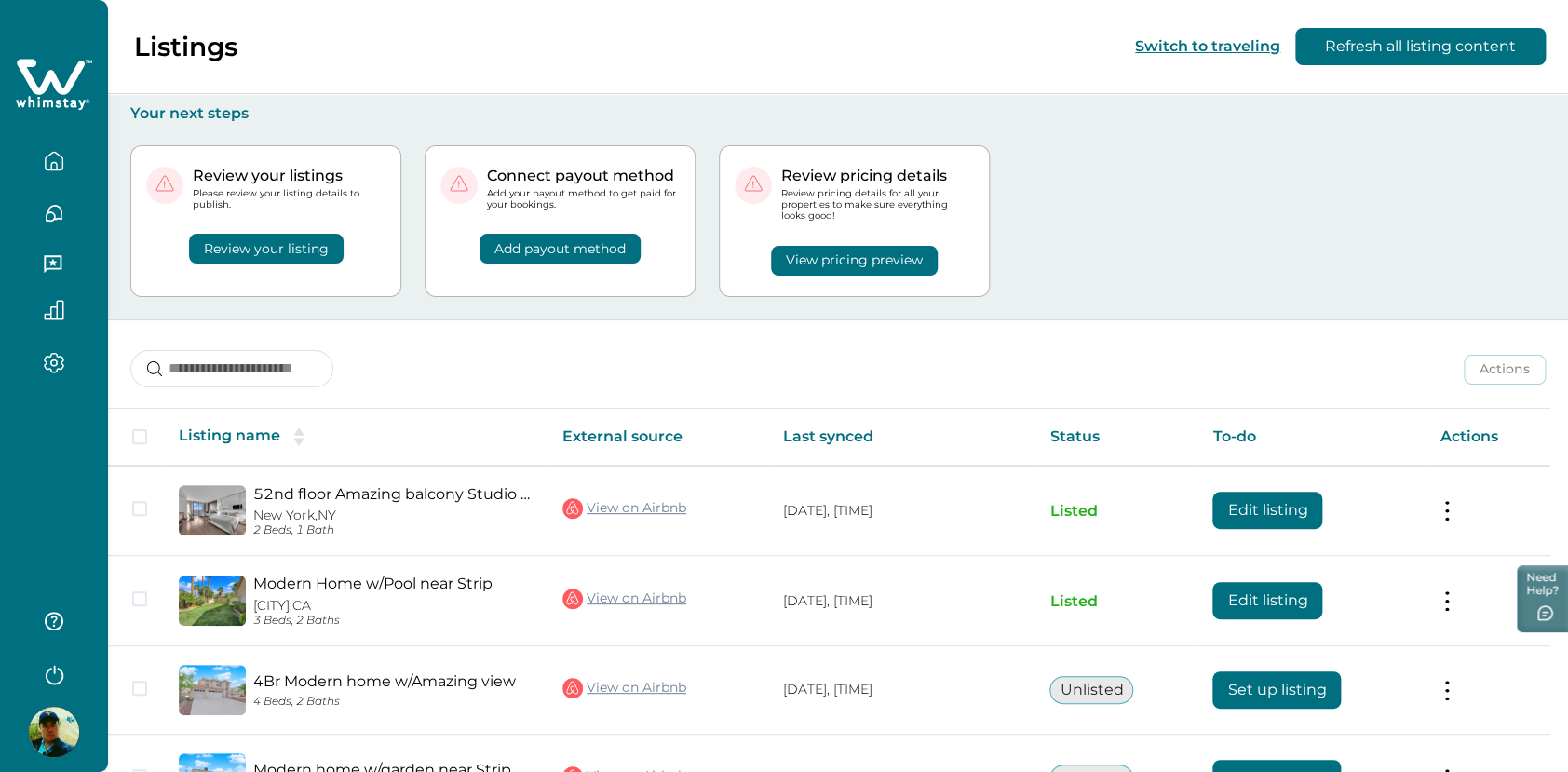 click on "View pricing preview" at bounding box center [854, 261] 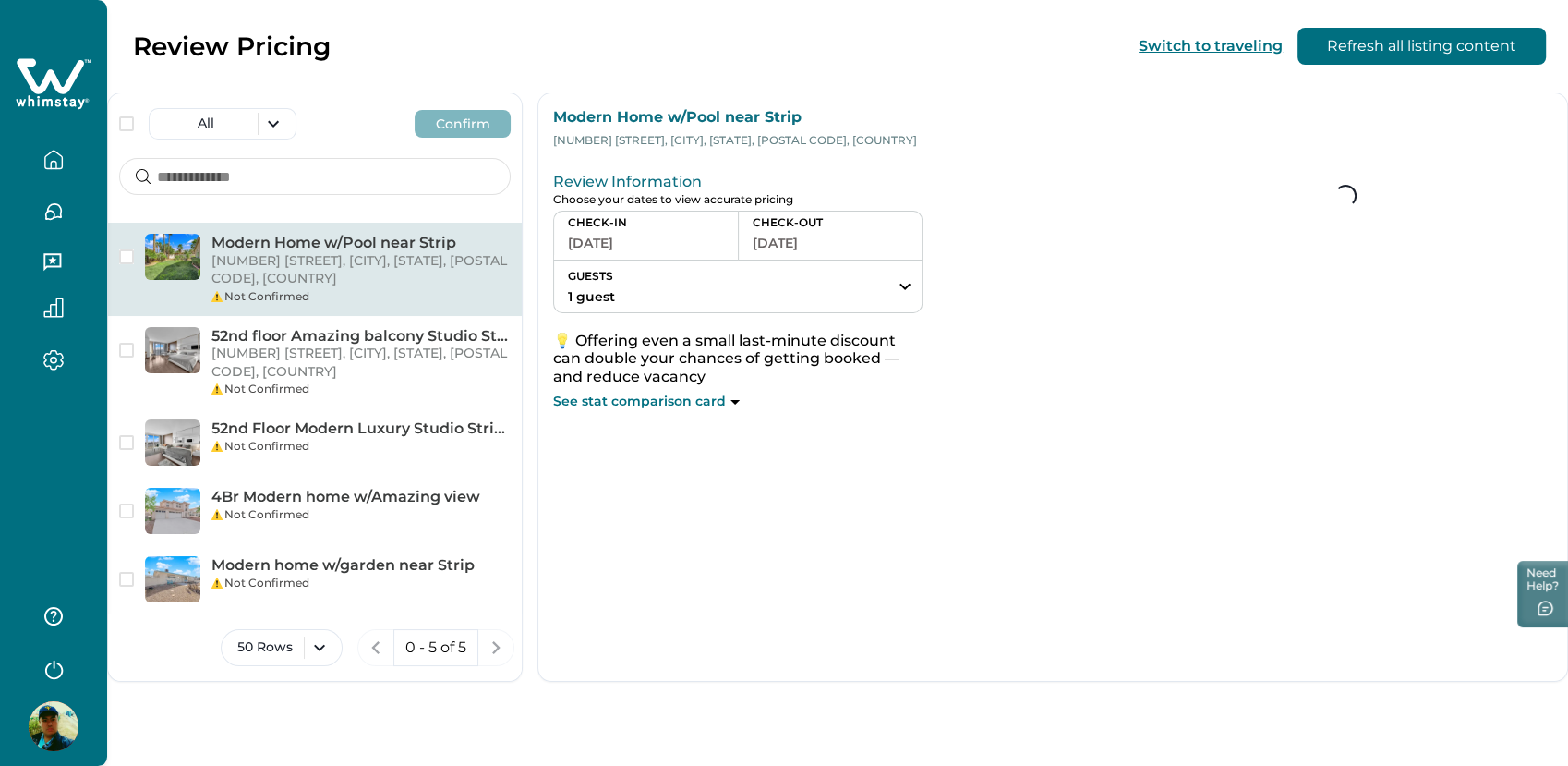 click on "See stat comparison card" at bounding box center (738, 402) 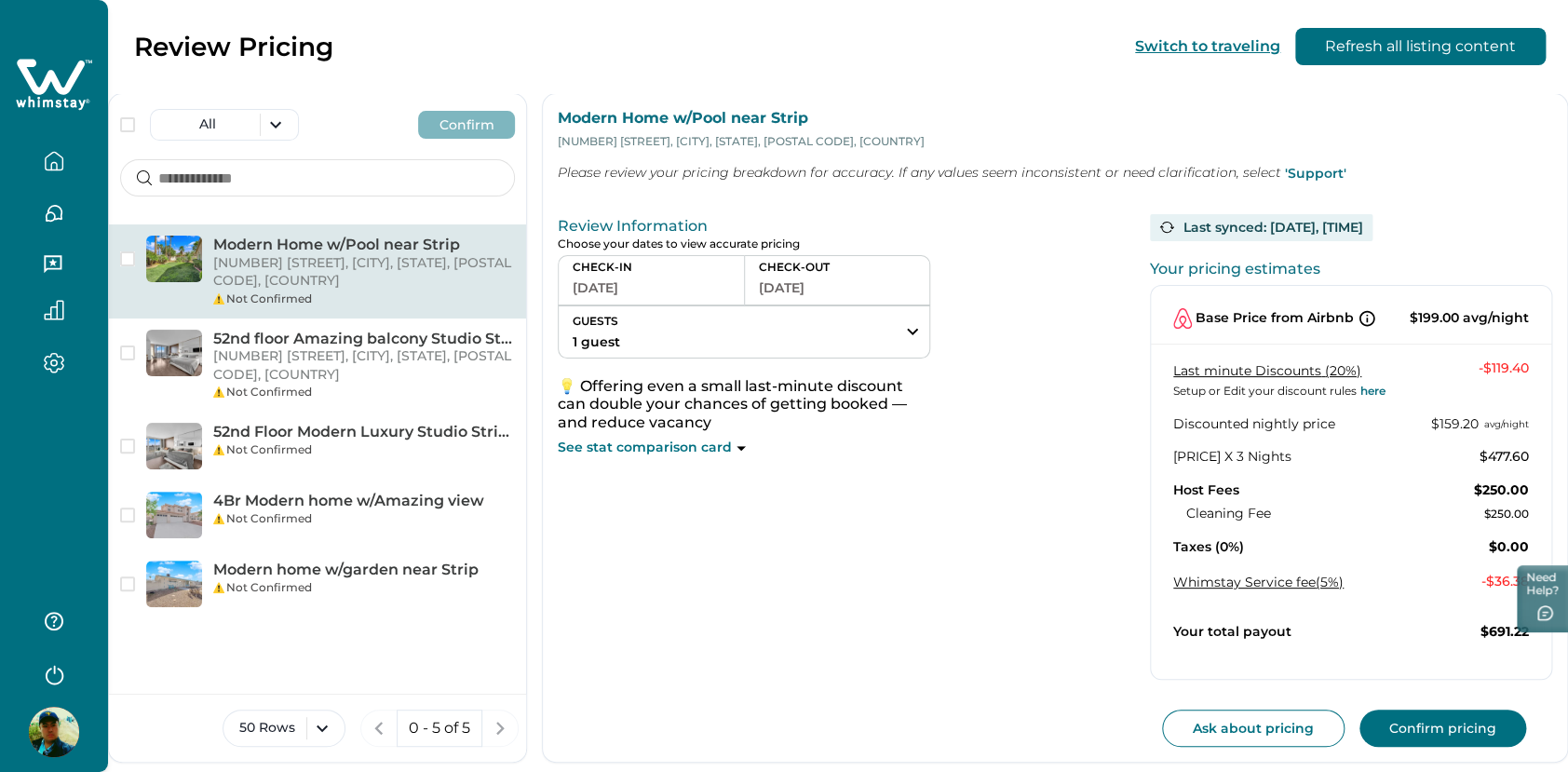 click on "[DATE]" at bounding box center (651, 288) 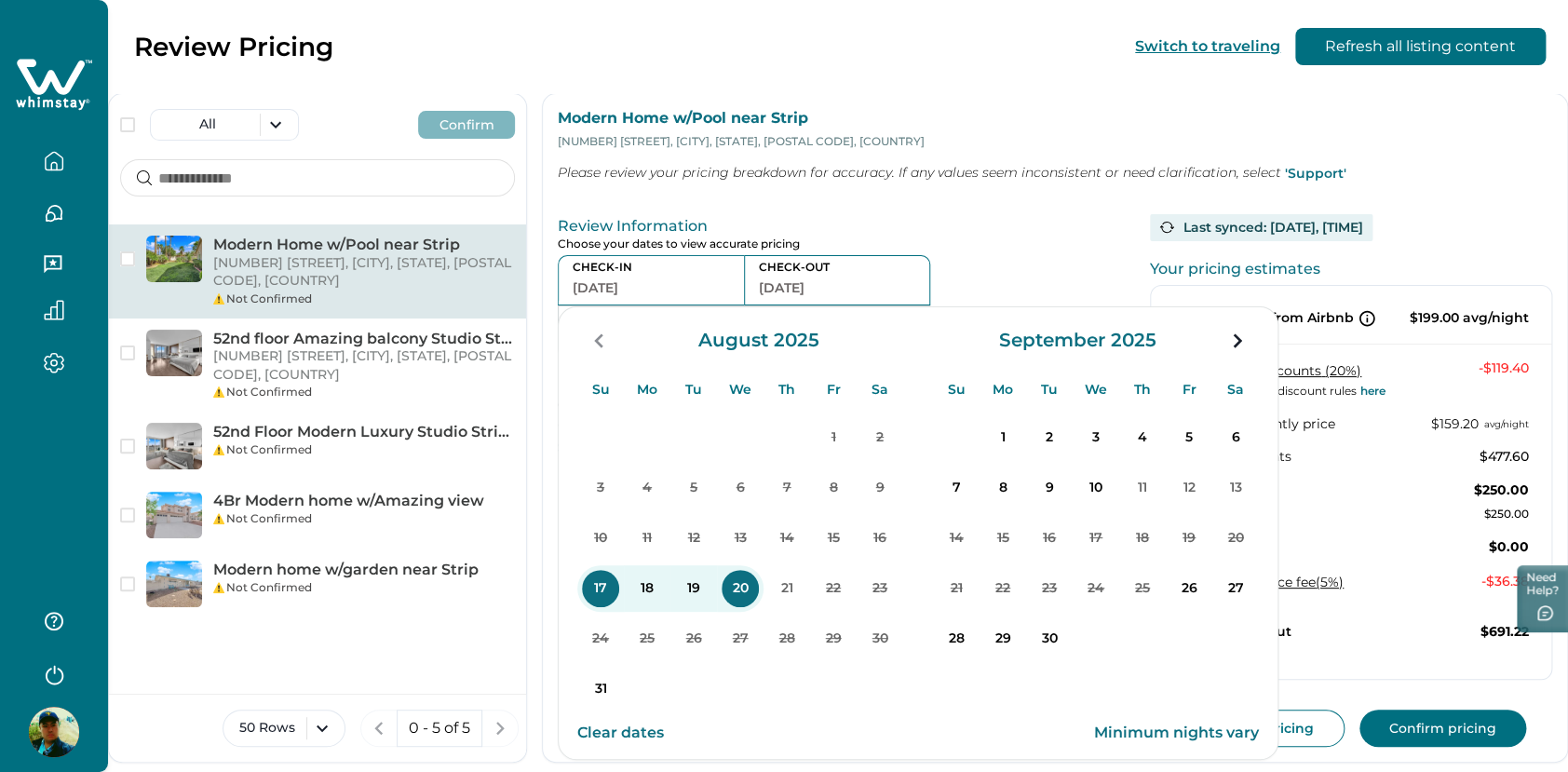 click on "Clear dates" at bounding box center (620, 733) 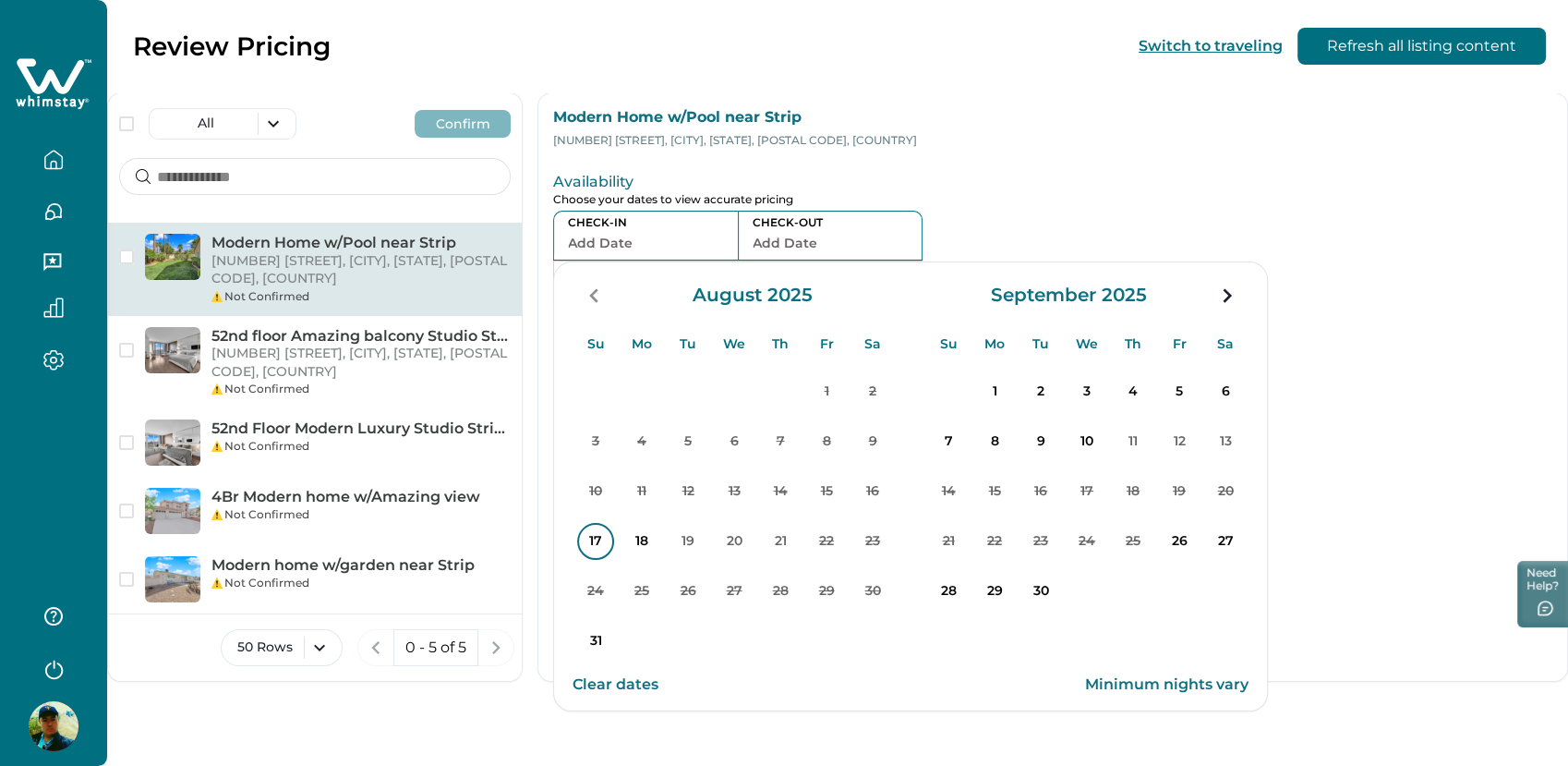 click on "17" at bounding box center [596, 541] 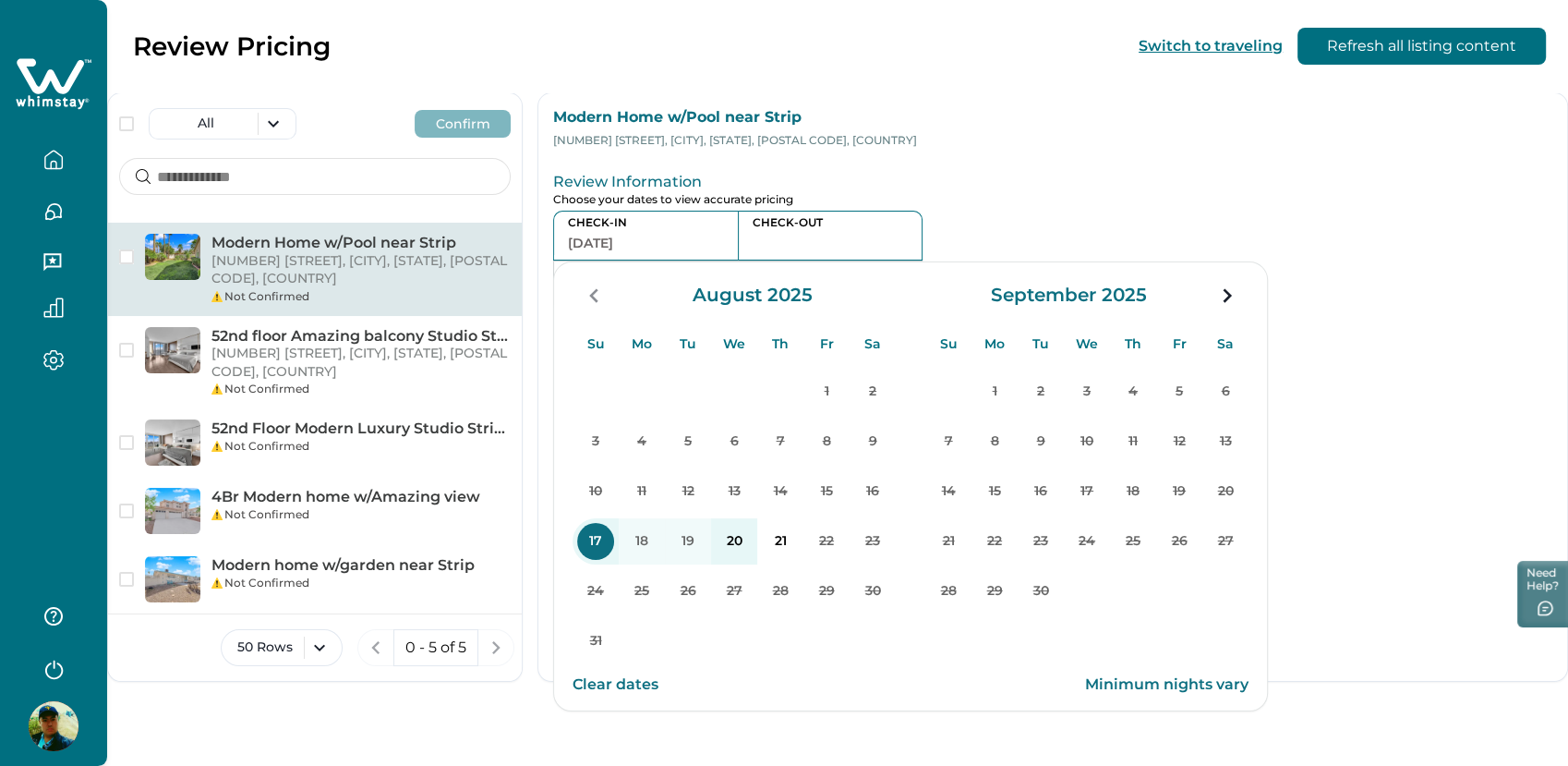 click on "Refresh all listing content" at bounding box center [1421, 46] 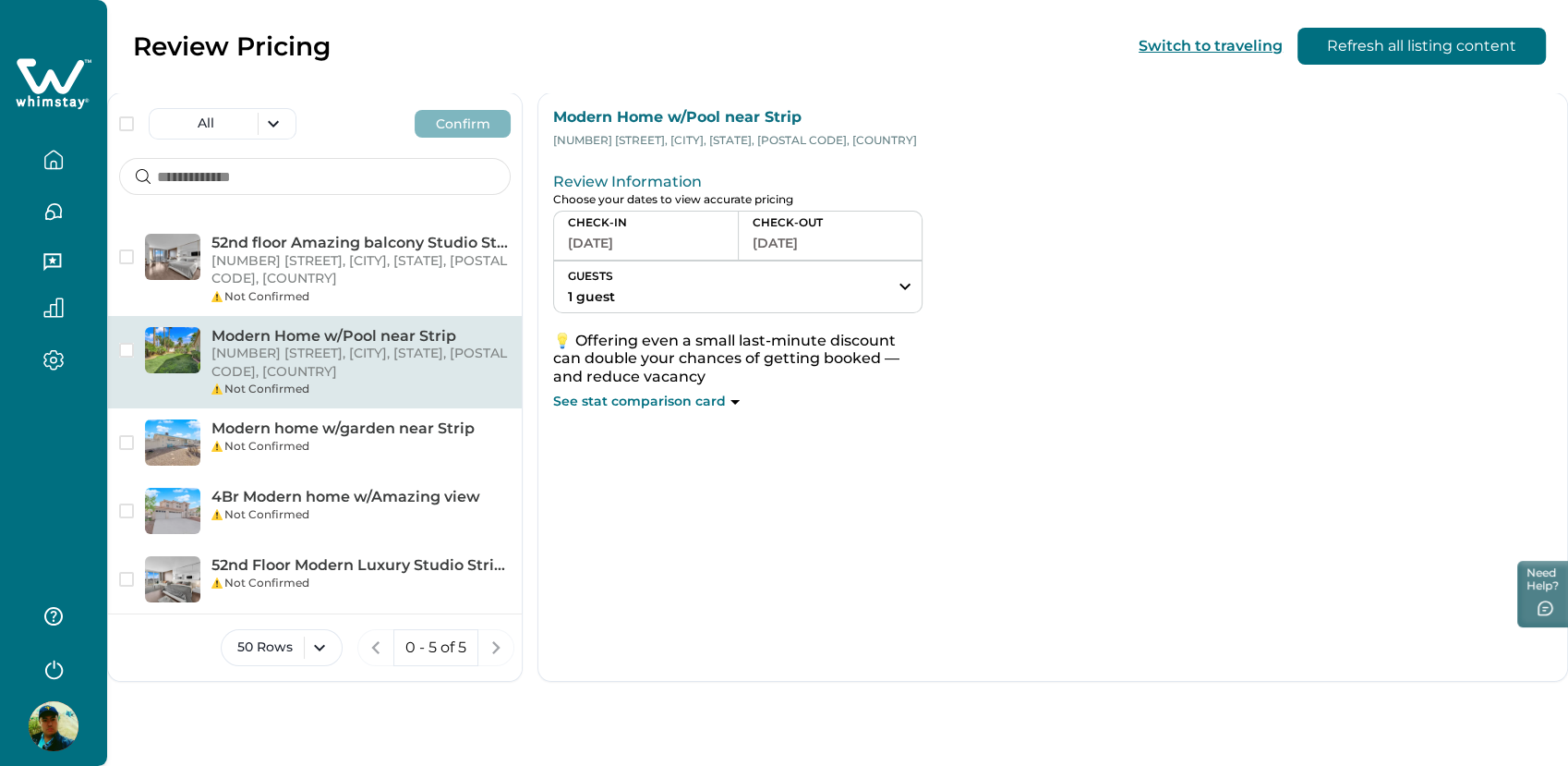 click on "[DATE]" at bounding box center (645, 243) 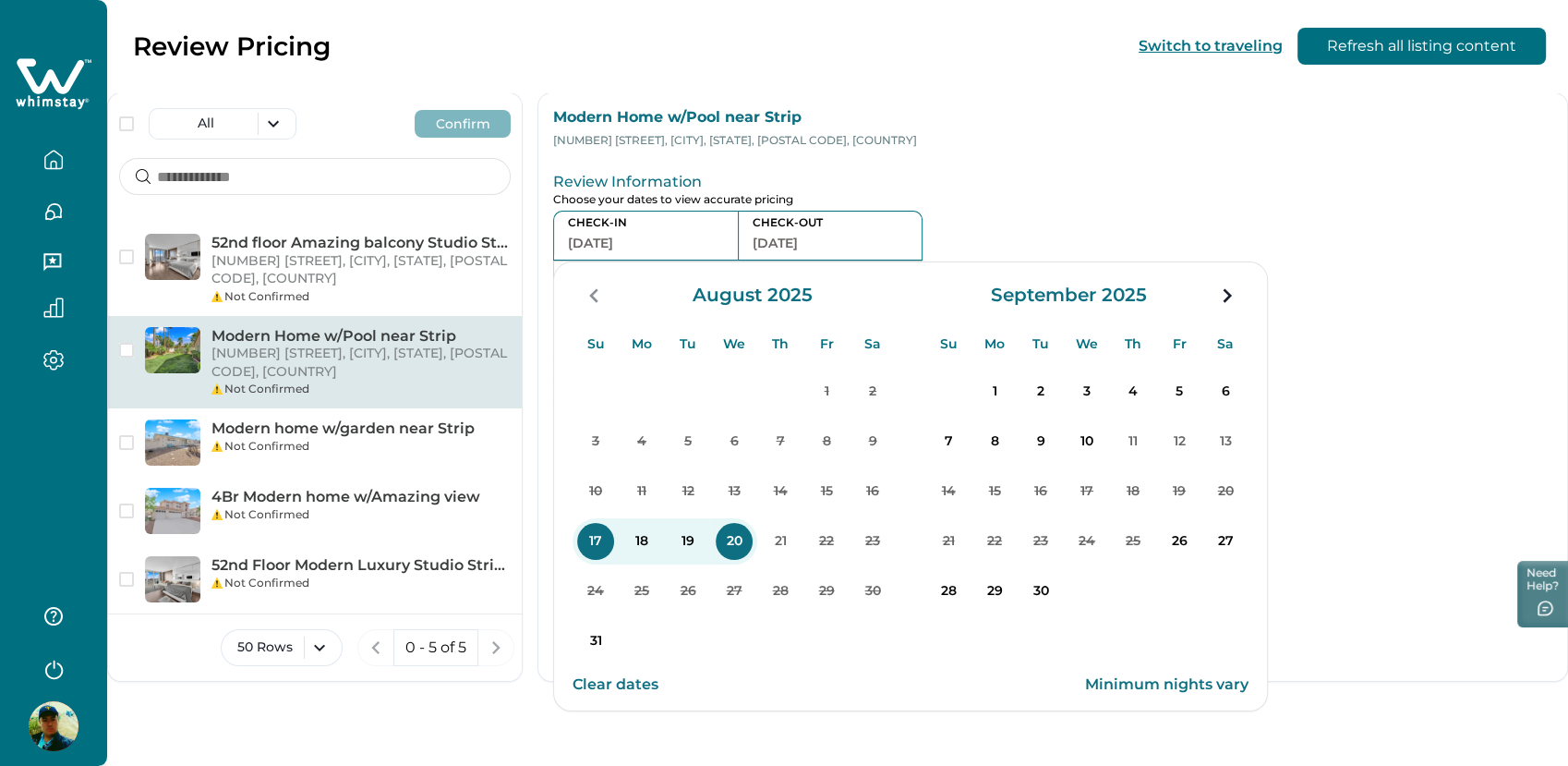 click on "Clear dates" at bounding box center [615, 685] 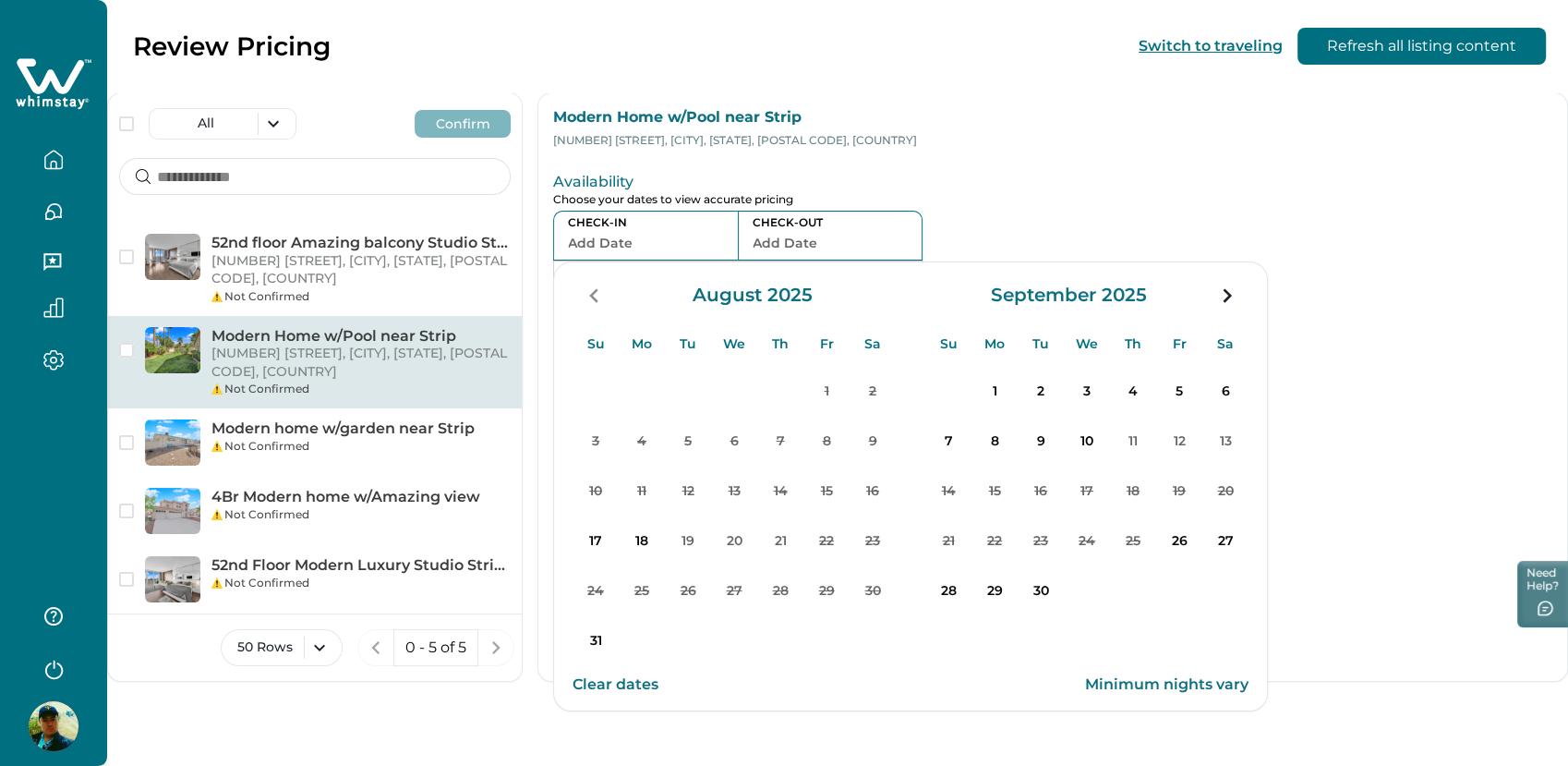 click 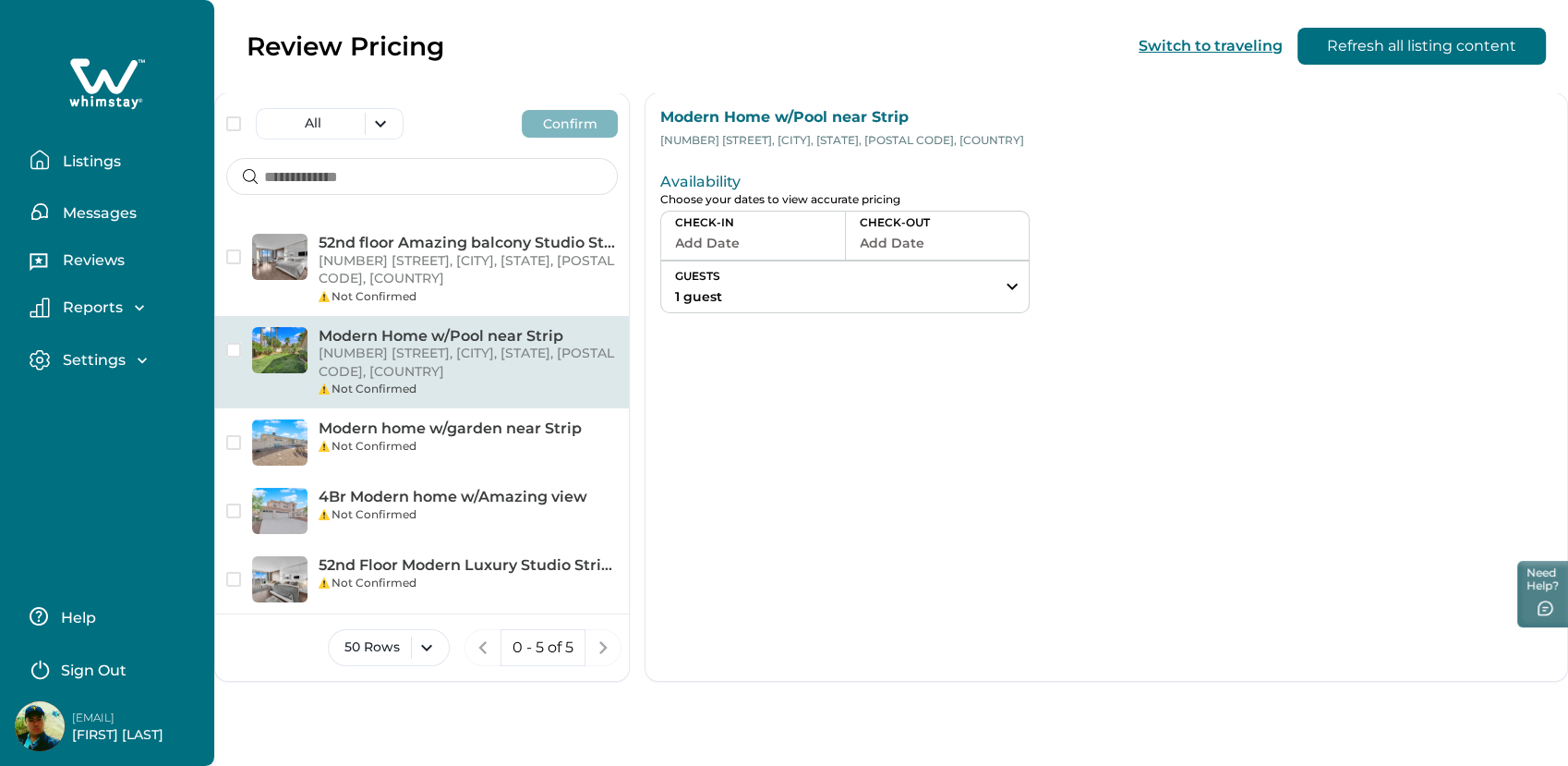 click on "Listings" at bounding box center [89, 162] 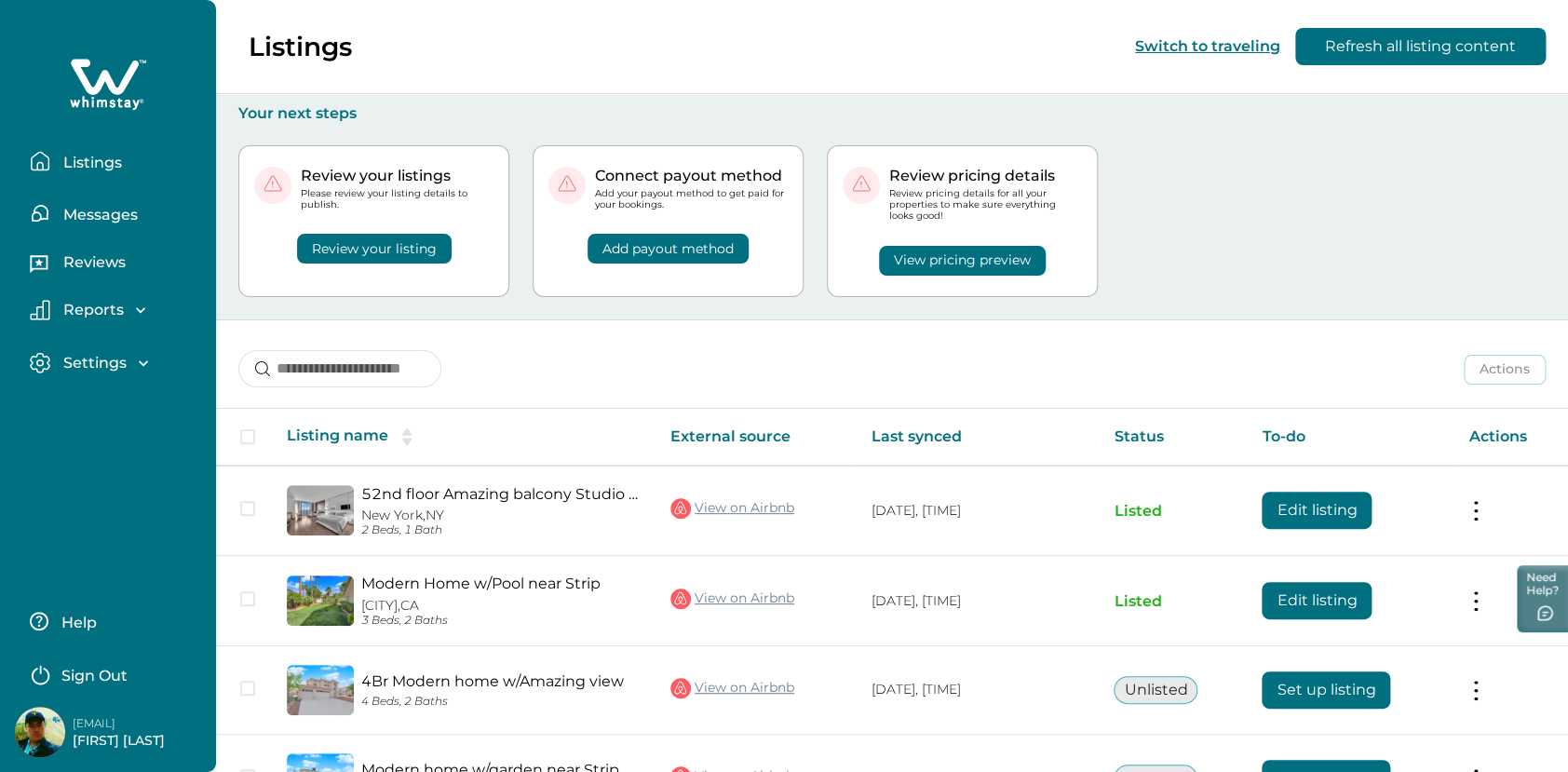 click on "View pricing preview" at bounding box center [962, 261] 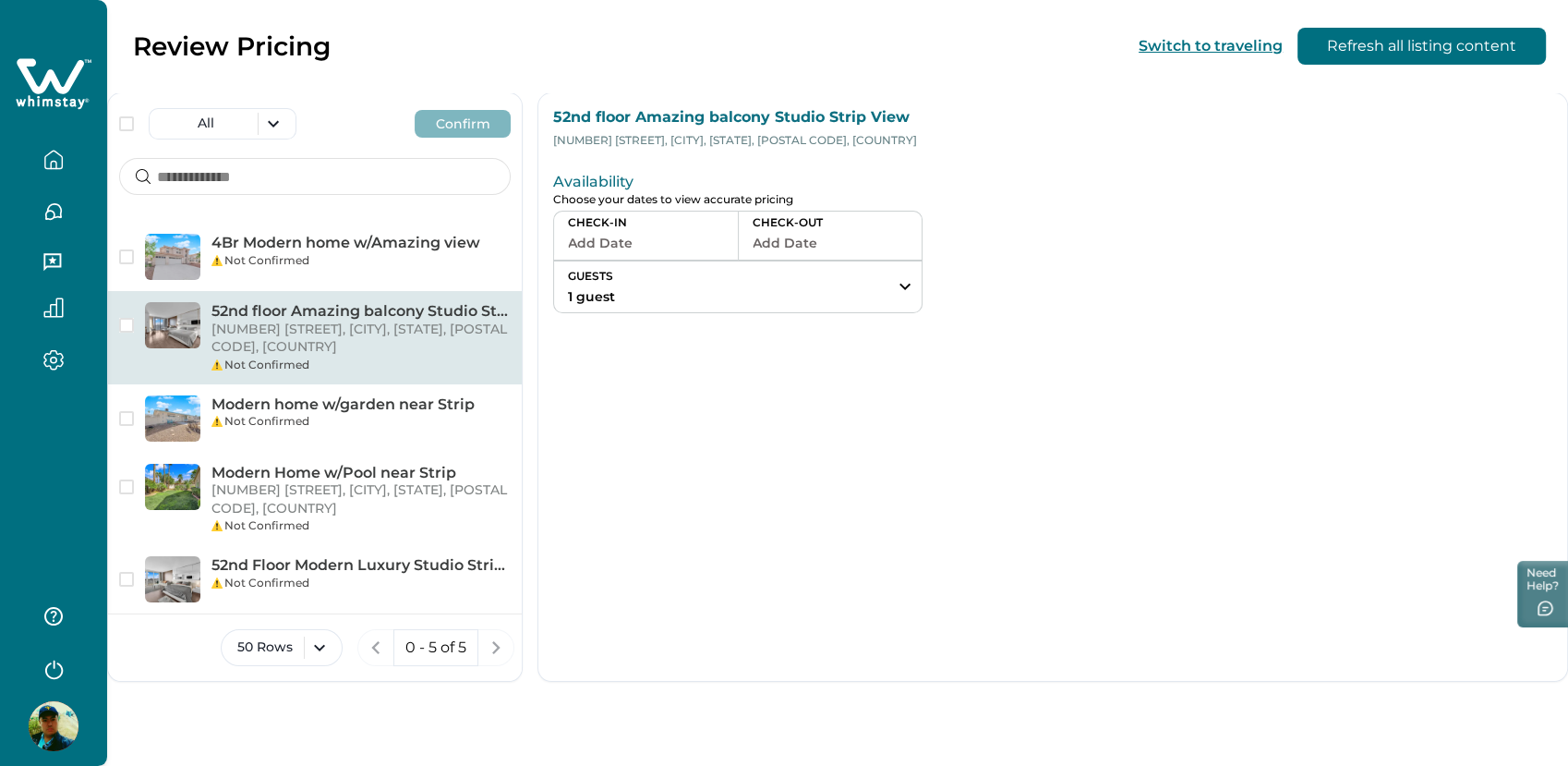 click on "52nd floor Amazing balcony Studio Strip View" at bounding box center [1053, 117] 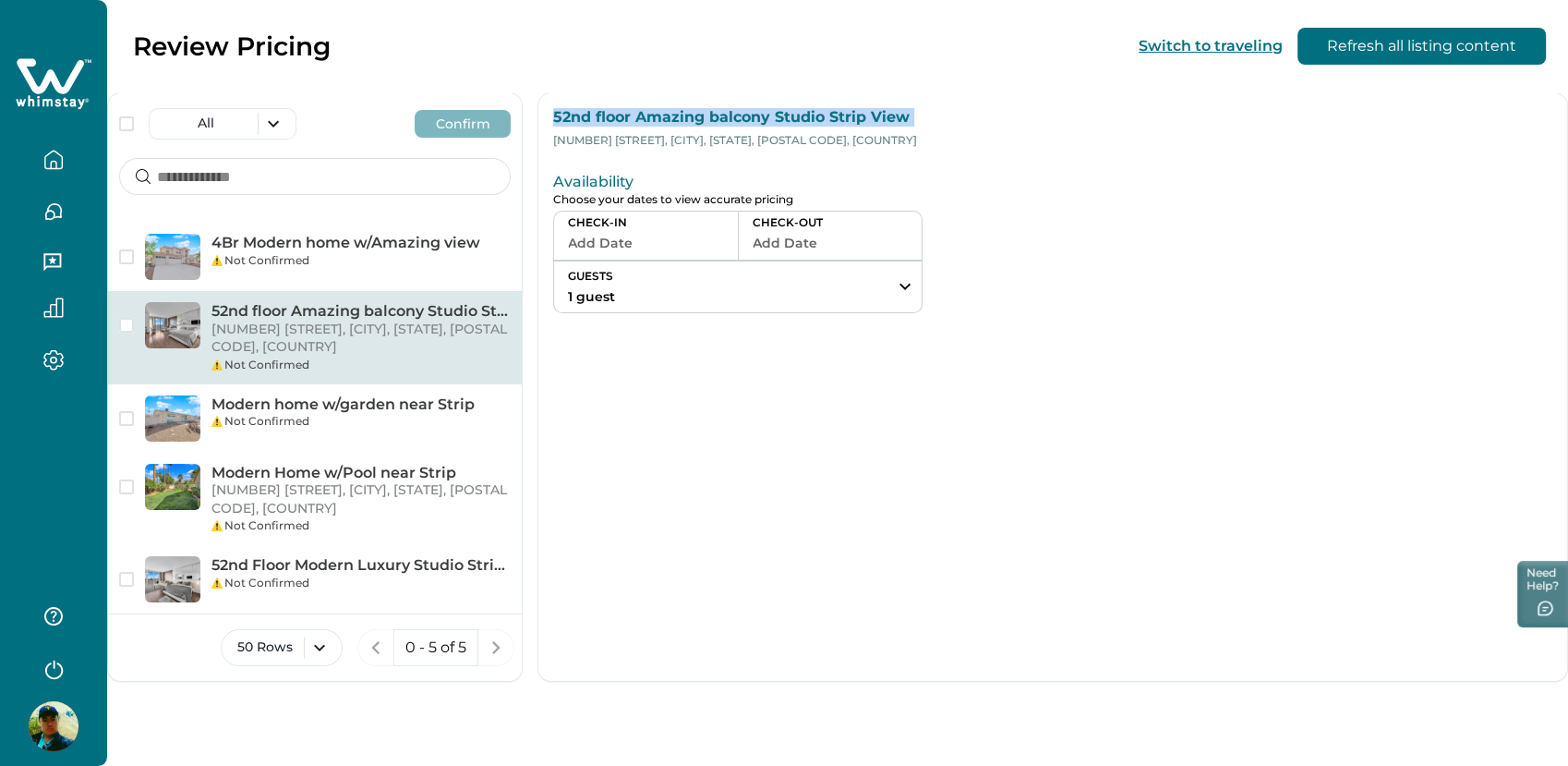 click on "52nd floor Amazing balcony Studio Strip View" at bounding box center (1053, 117) 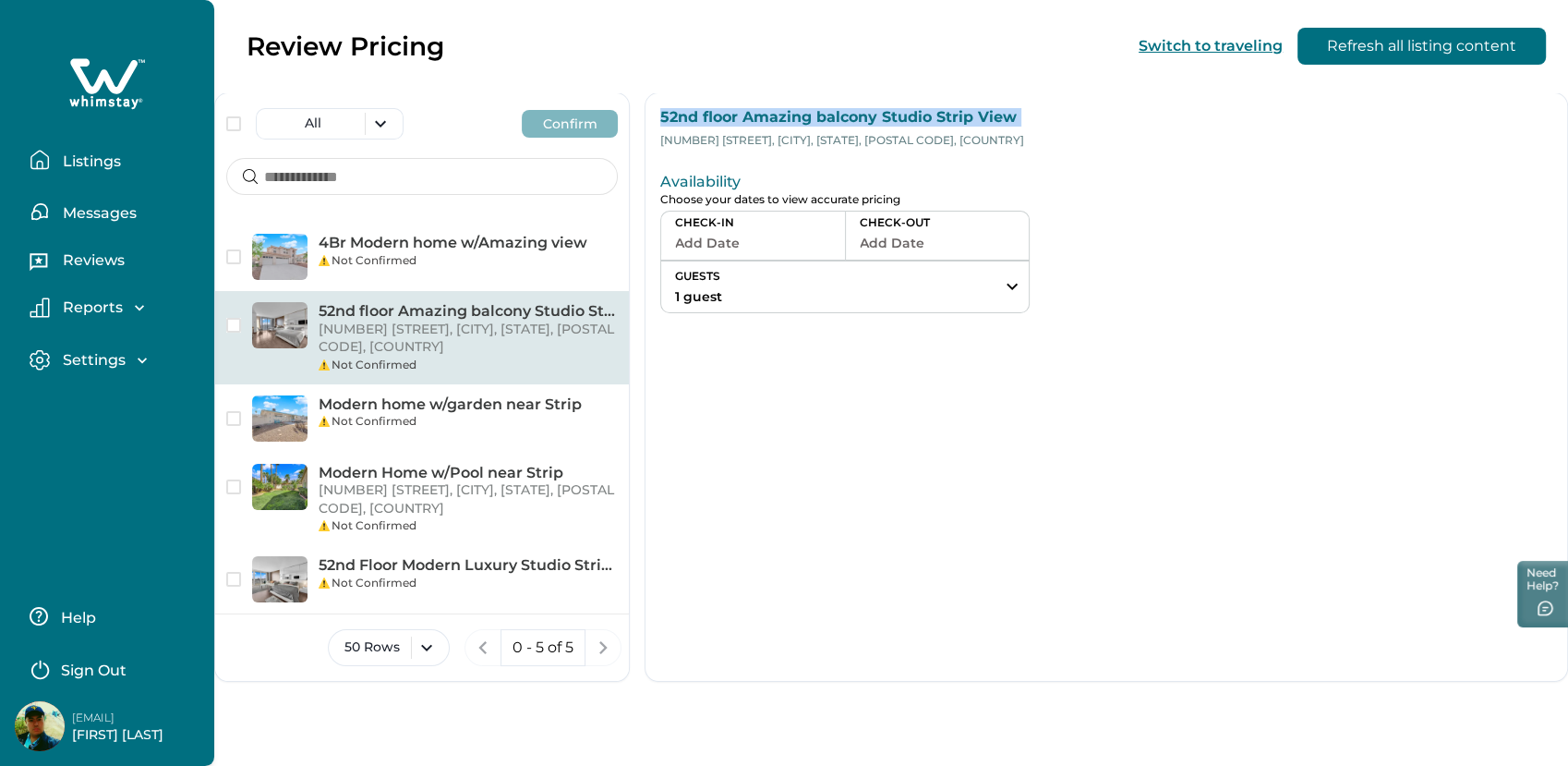 click on "Listings" at bounding box center (89, 162) 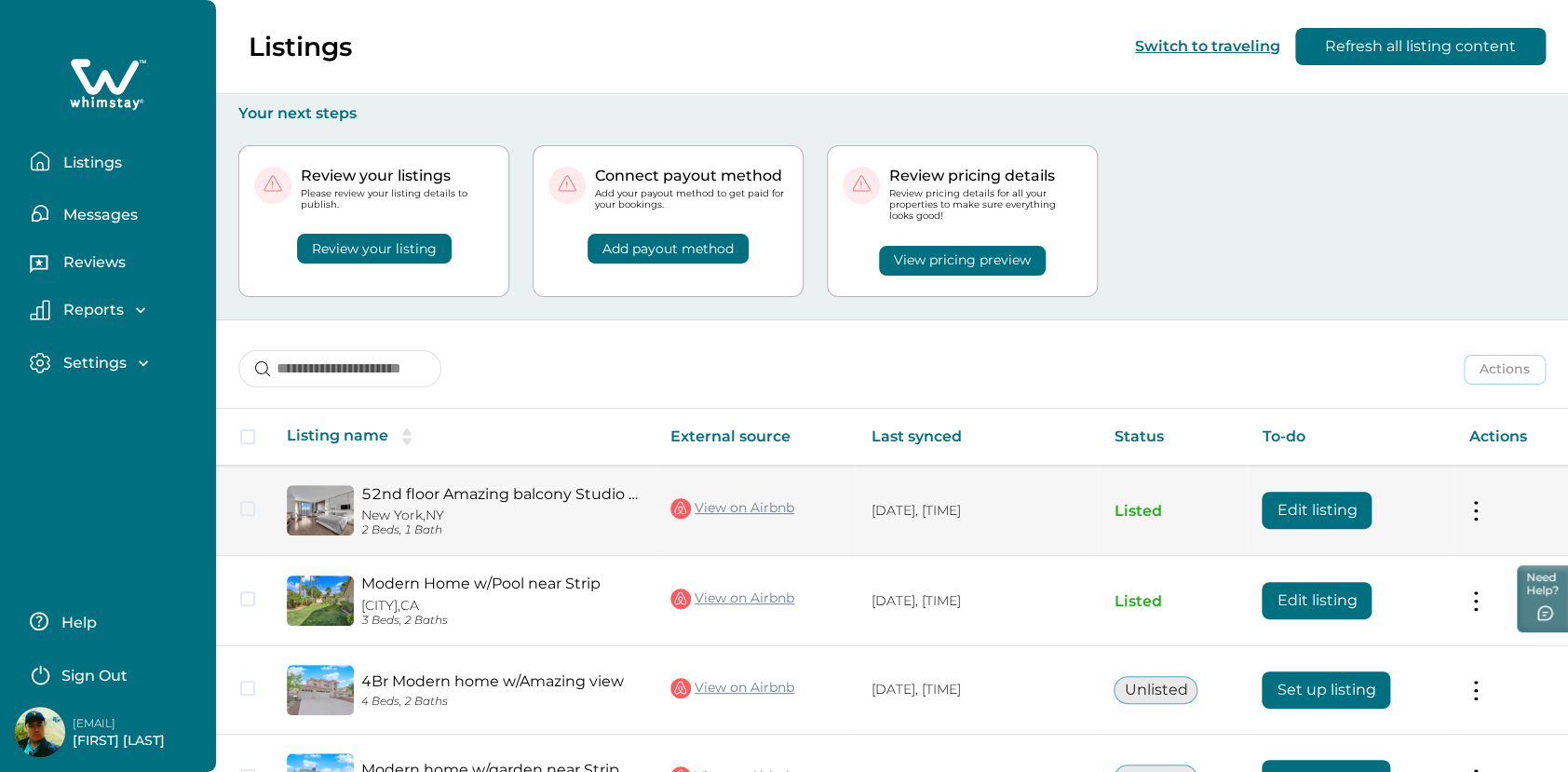 click on "Edit listing" at bounding box center [1317, 510] 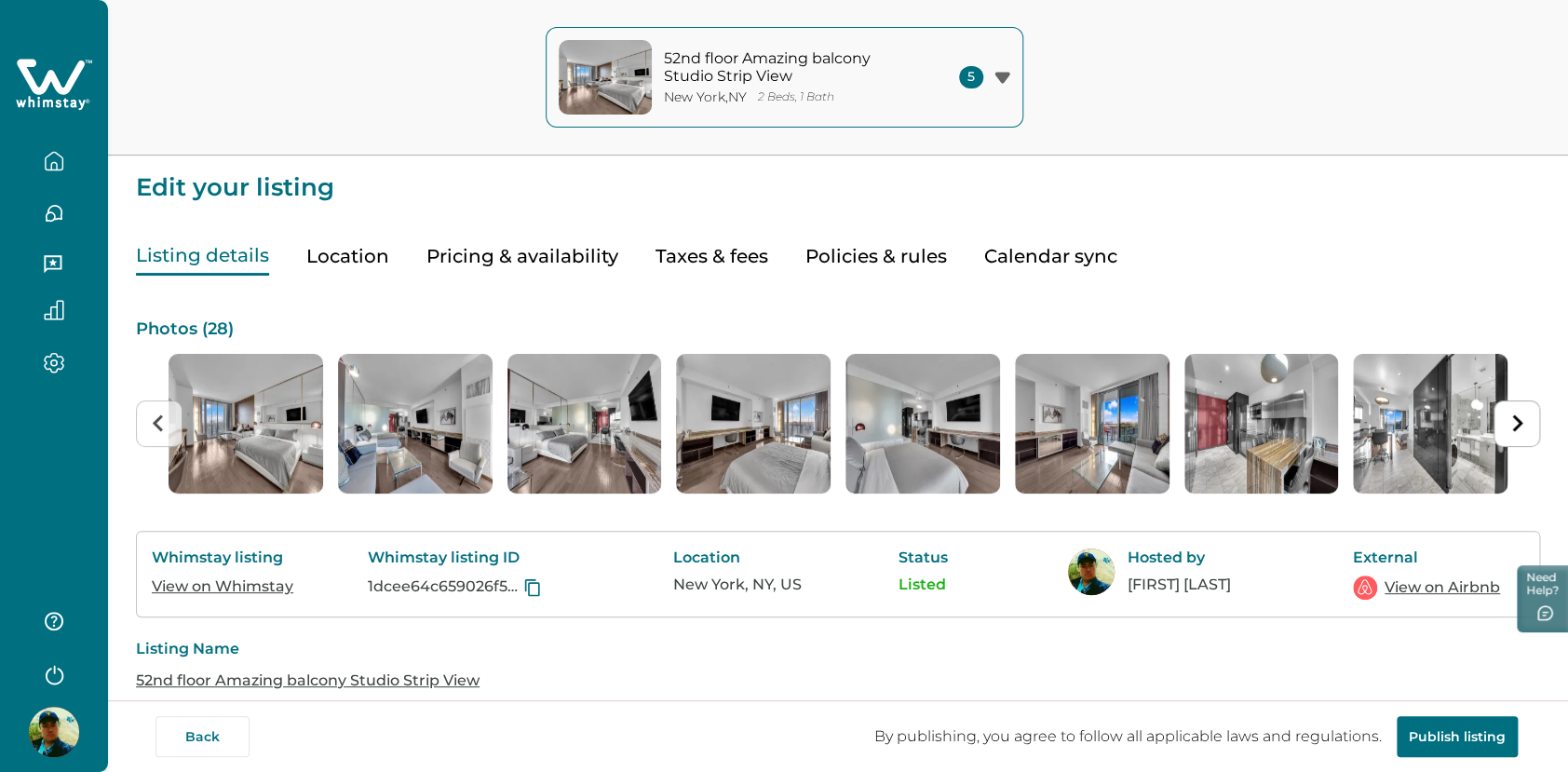 click on "Pricing & availability" at bounding box center (522, 256) 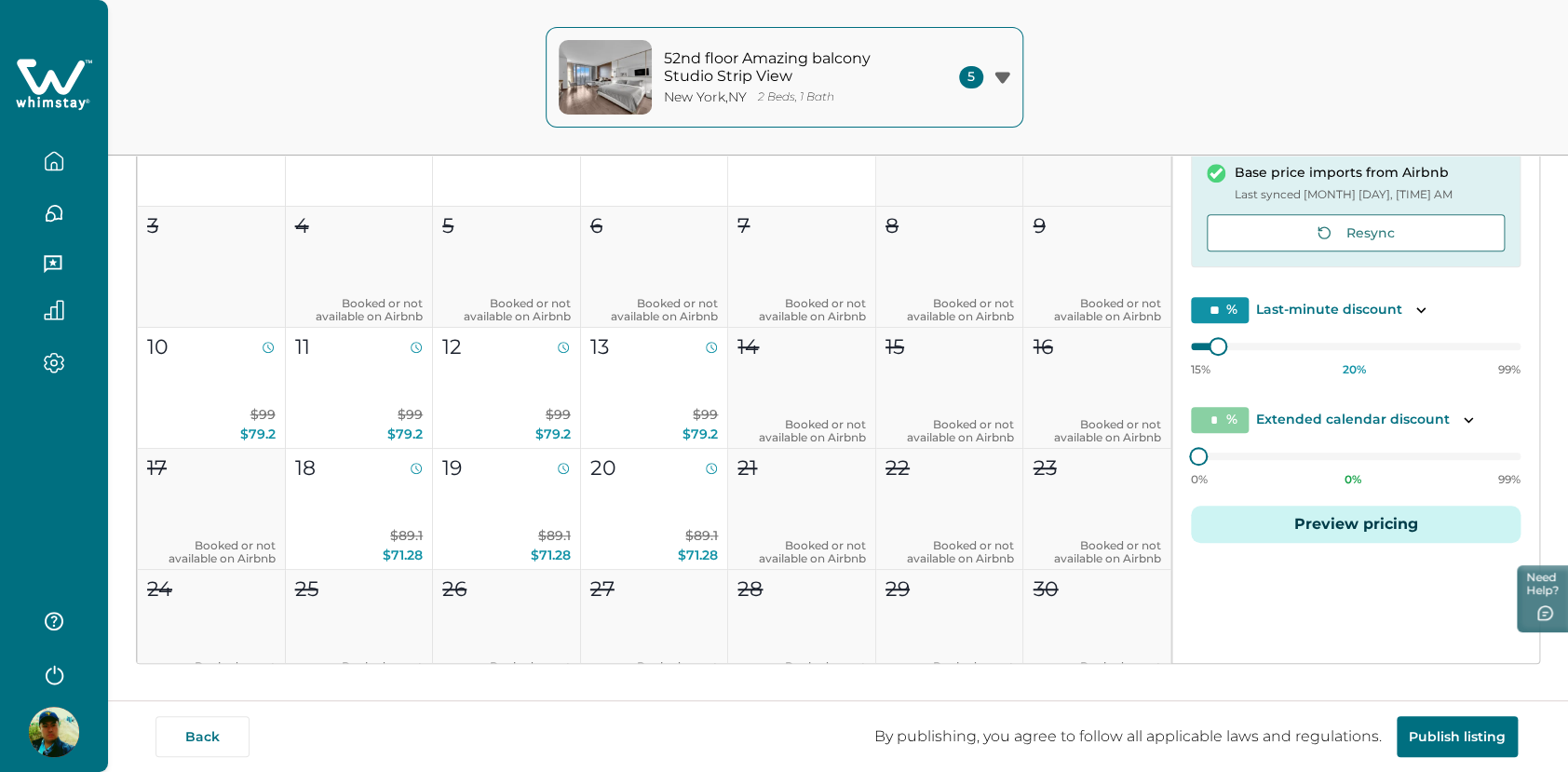 scroll, scrollTop: 365, scrollLeft: 0, axis: vertical 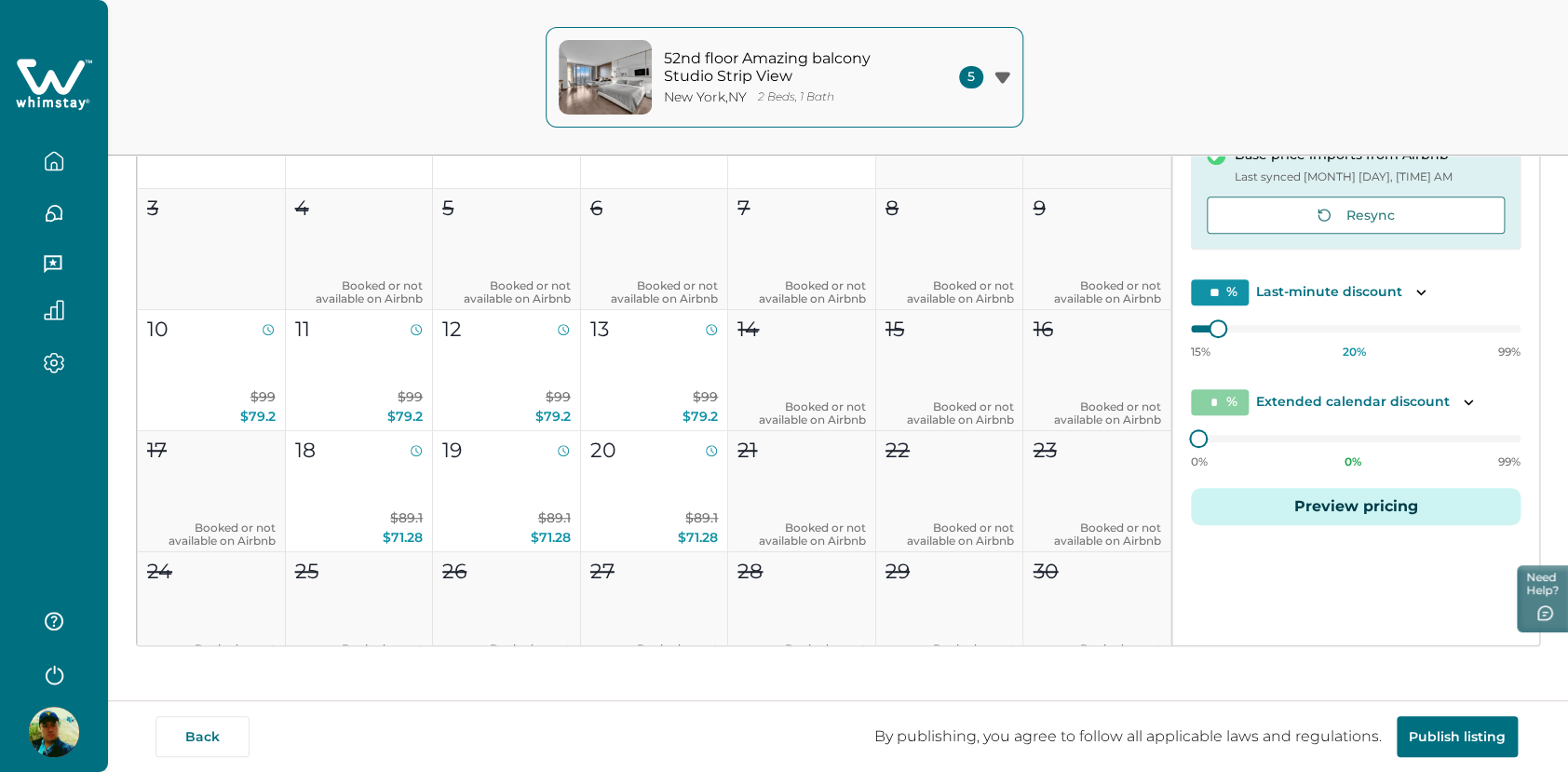 drag, startPoint x: 53, startPoint y: 154, endPoint x: 125, endPoint y: 168, distance: 73.34848 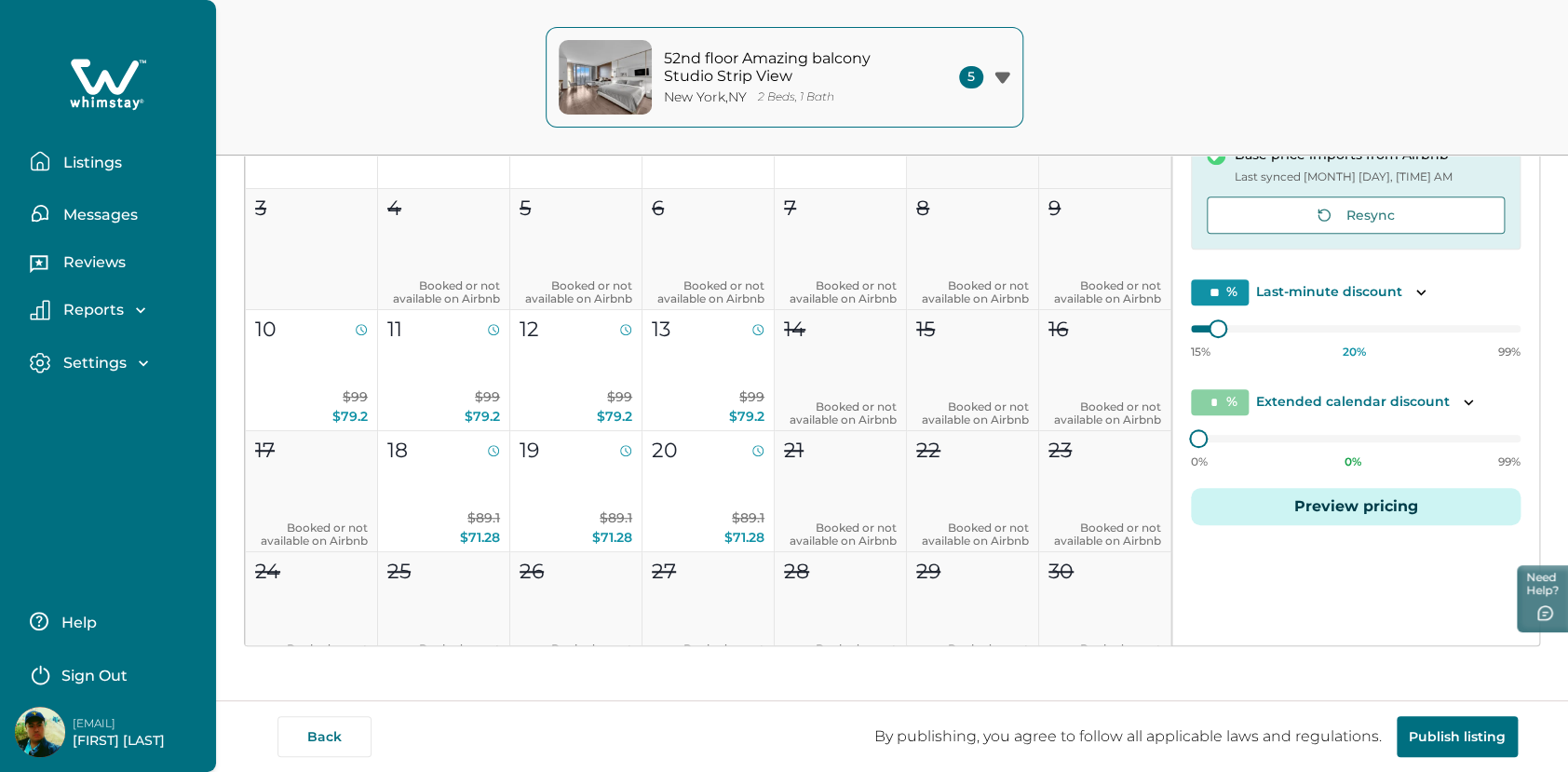 click on "Listings" at bounding box center (89, 163) 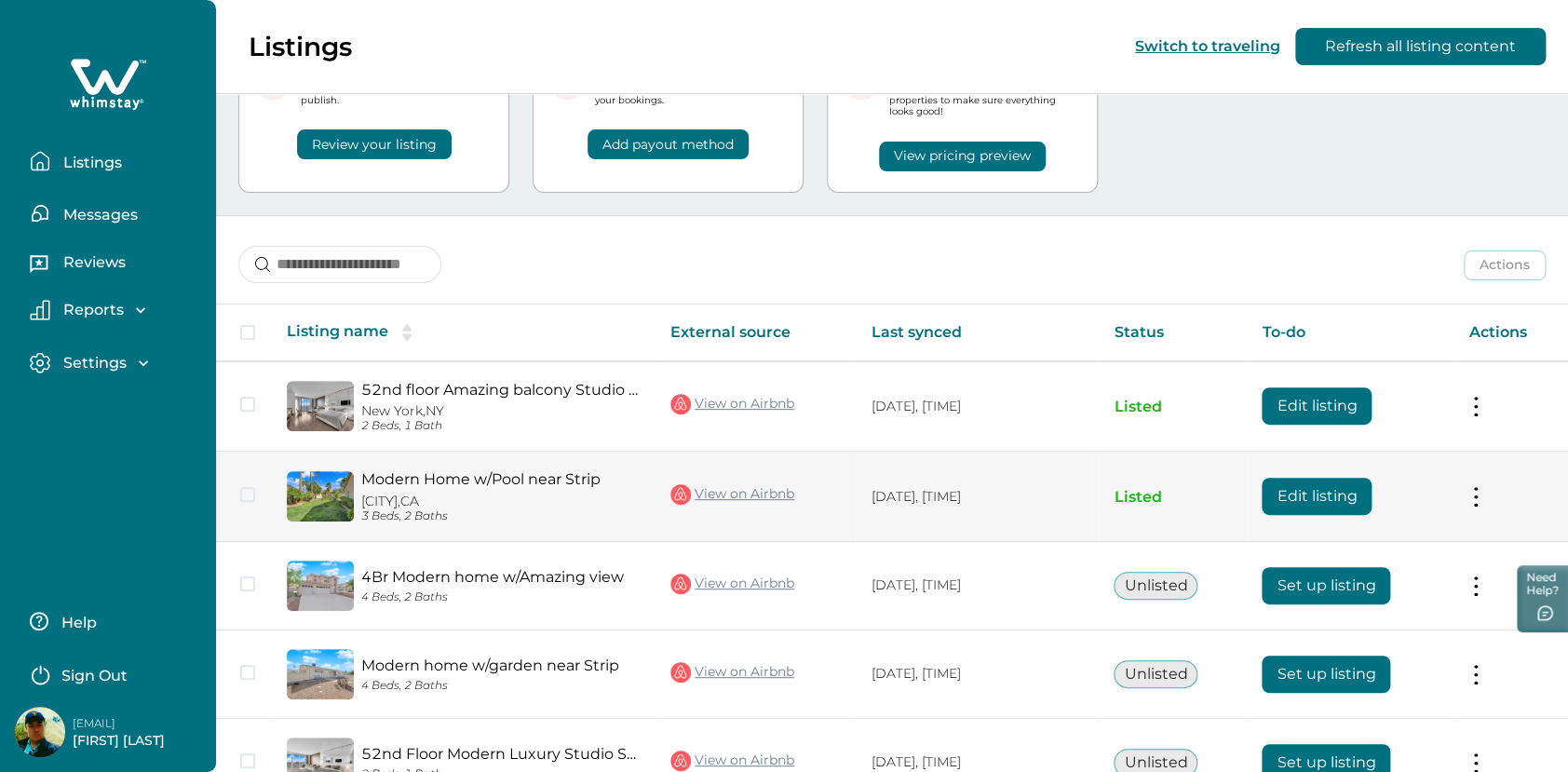 scroll, scrollTop: 0, scrollLeft: 0, axis: both 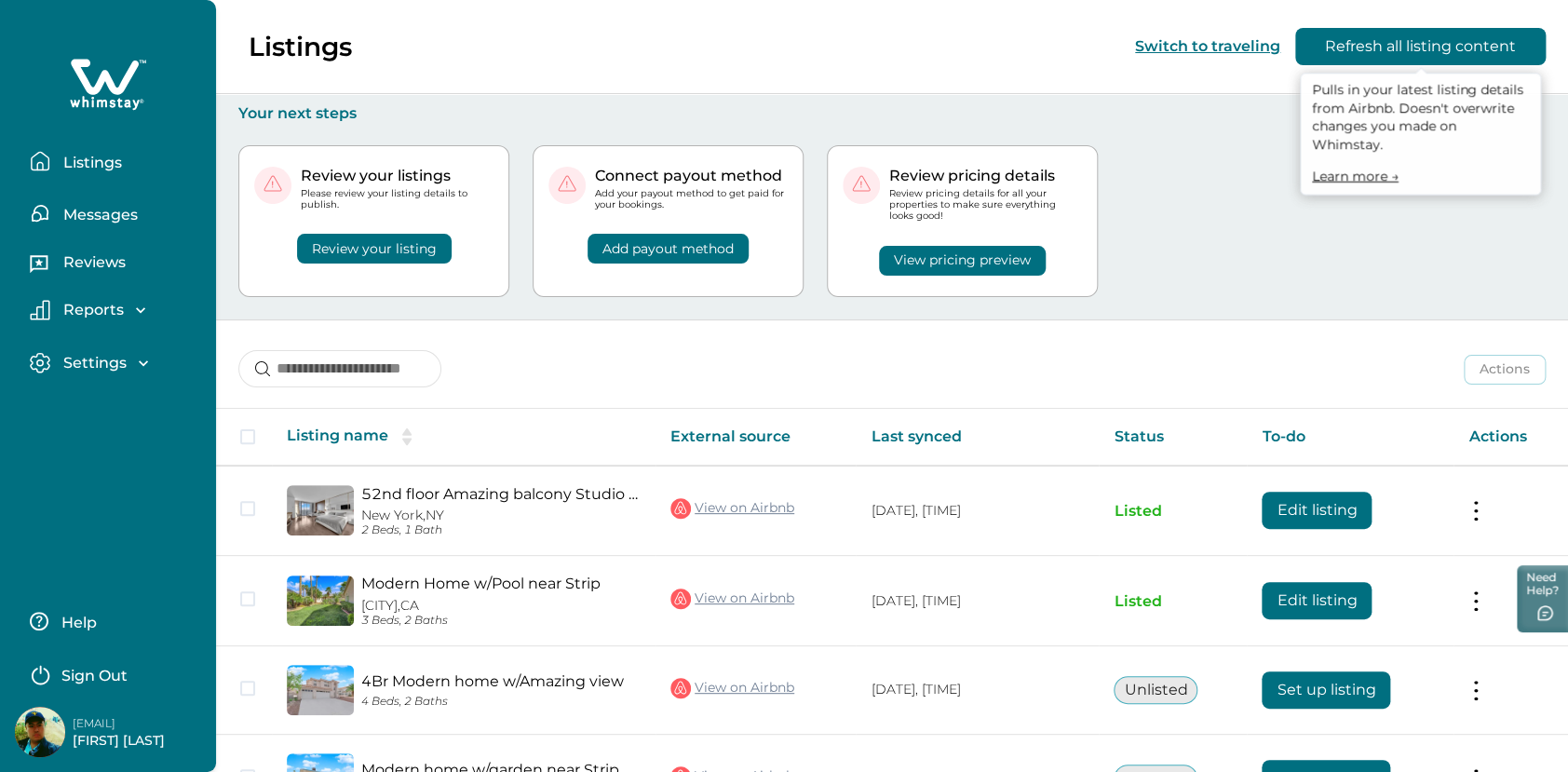 click on "Refresh all listing content" at bounding box center (1420, 47) 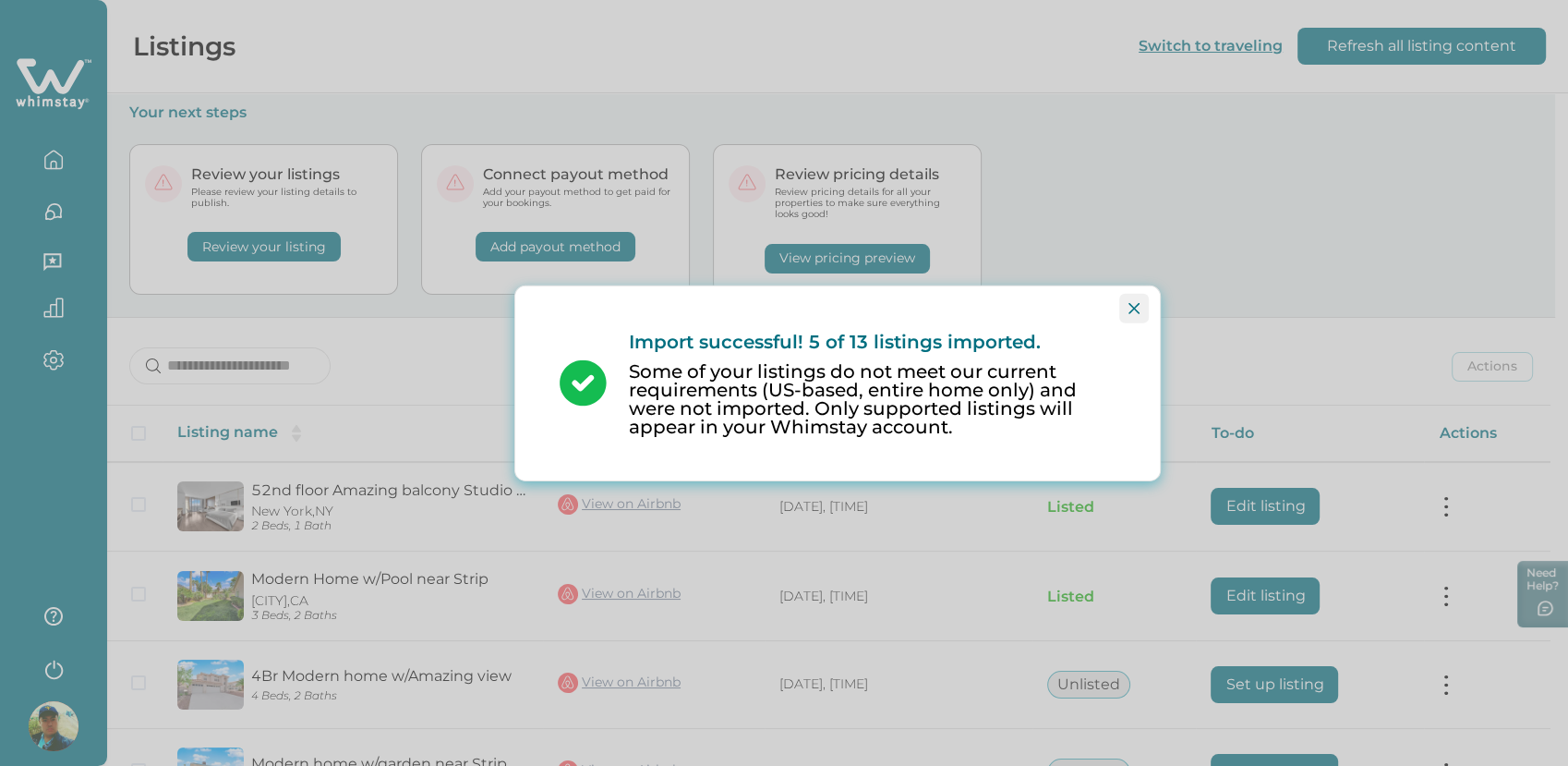 click 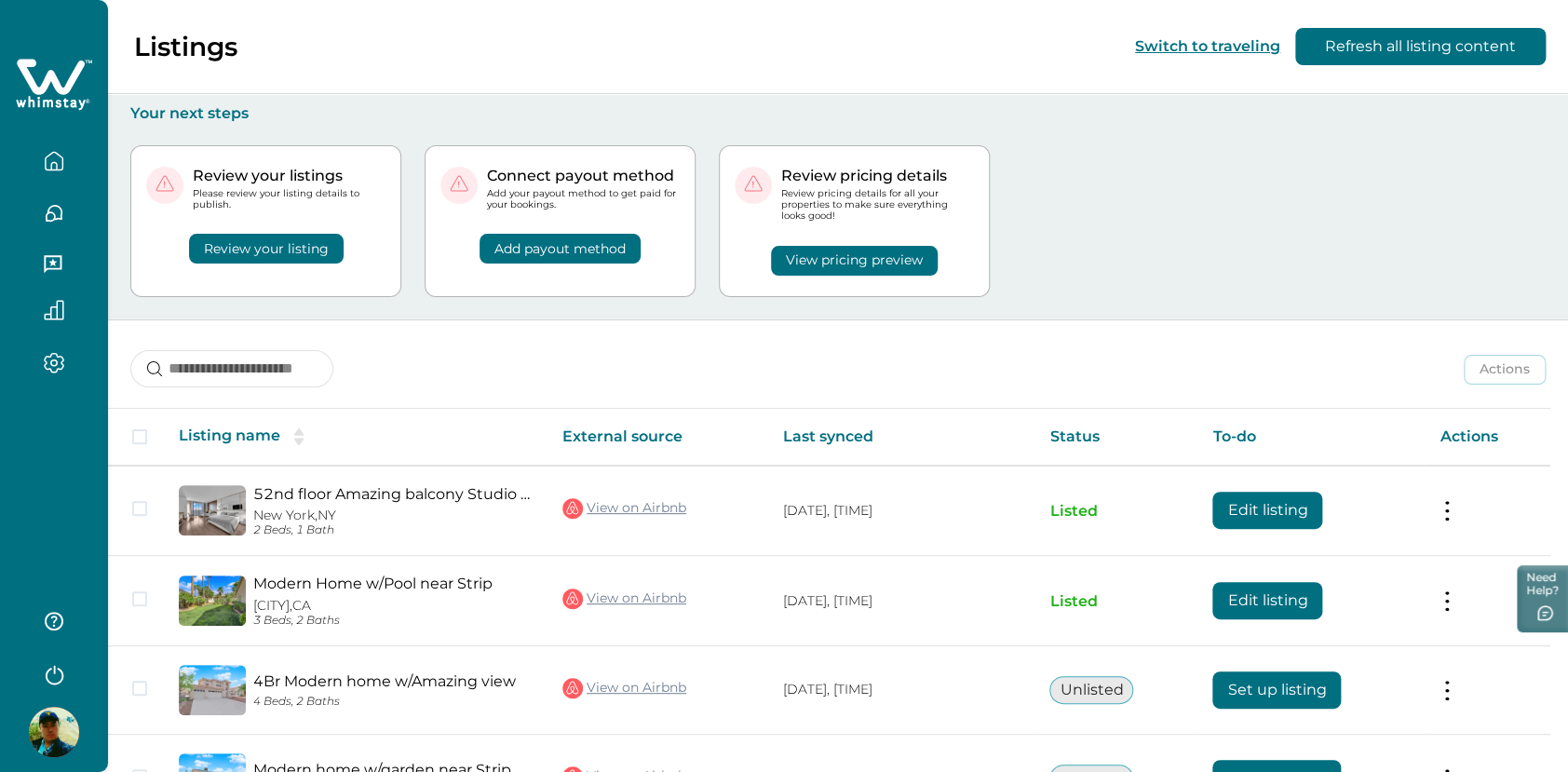 click on "View pricing preview" at bounding box center [854, 261] 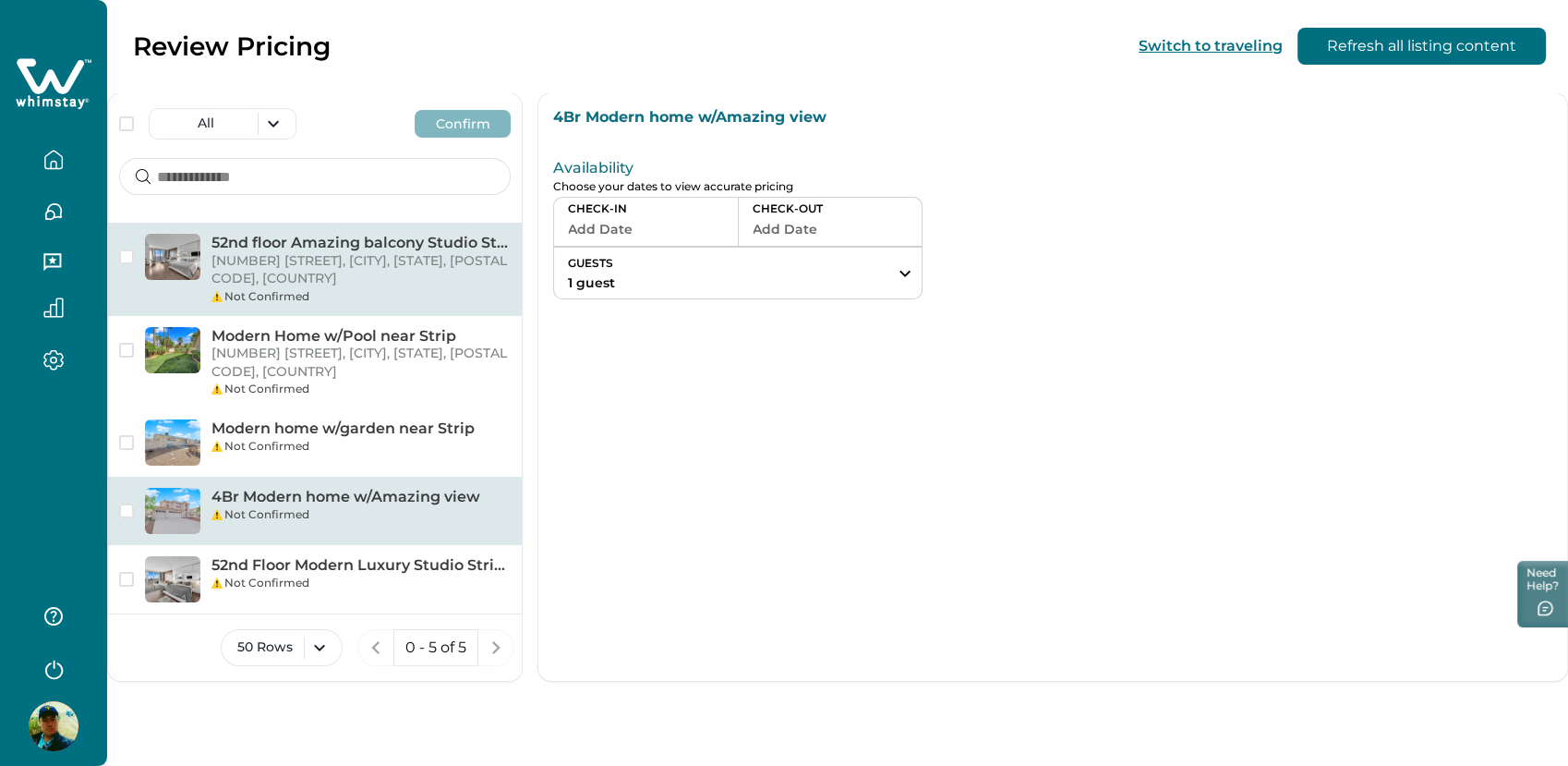 click on "52nd floor Amazing balcony Studio Strip View" at bounding box center [361, 243] 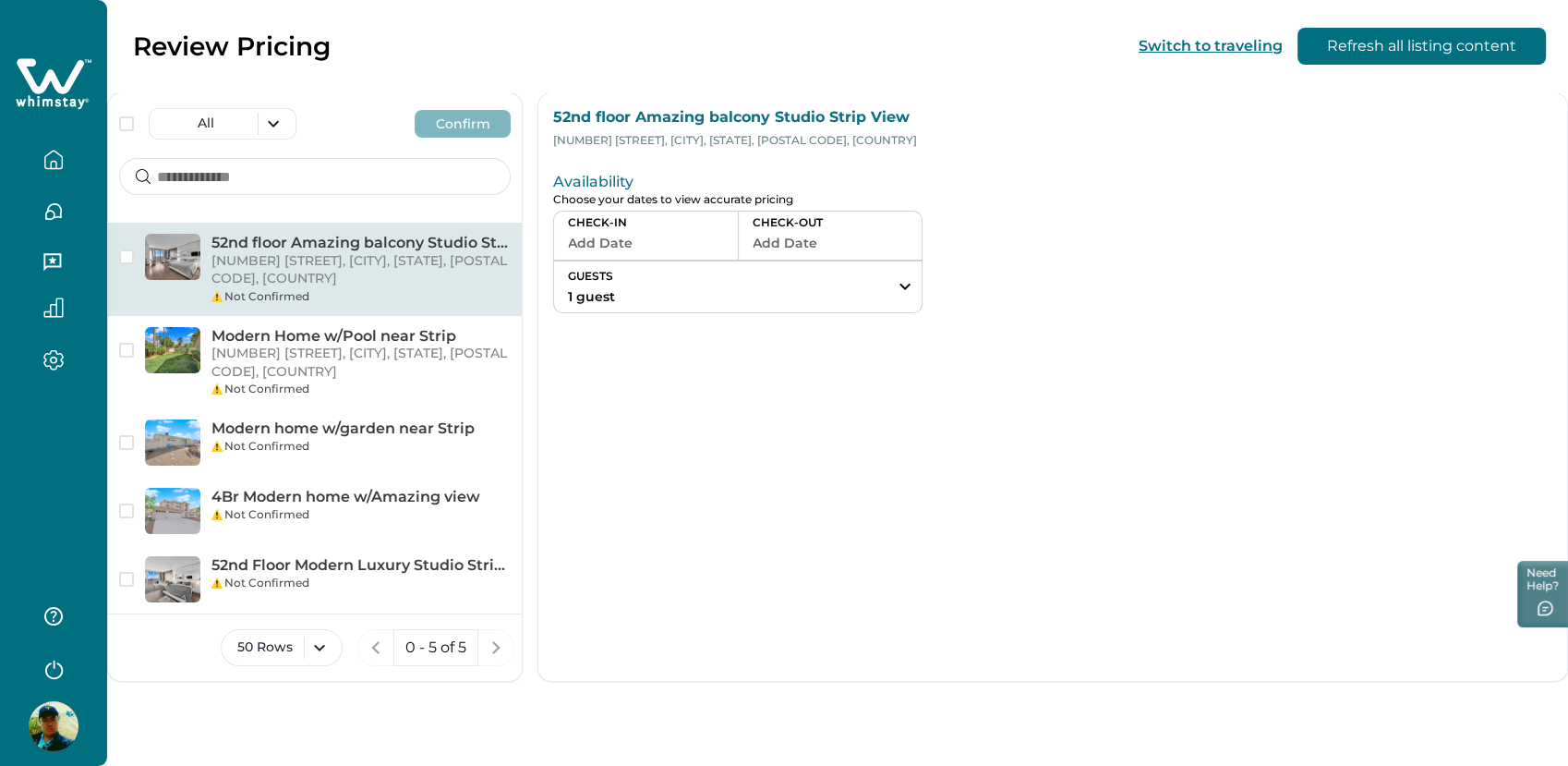 click on "Add Date" at bounding box center (645, 243) 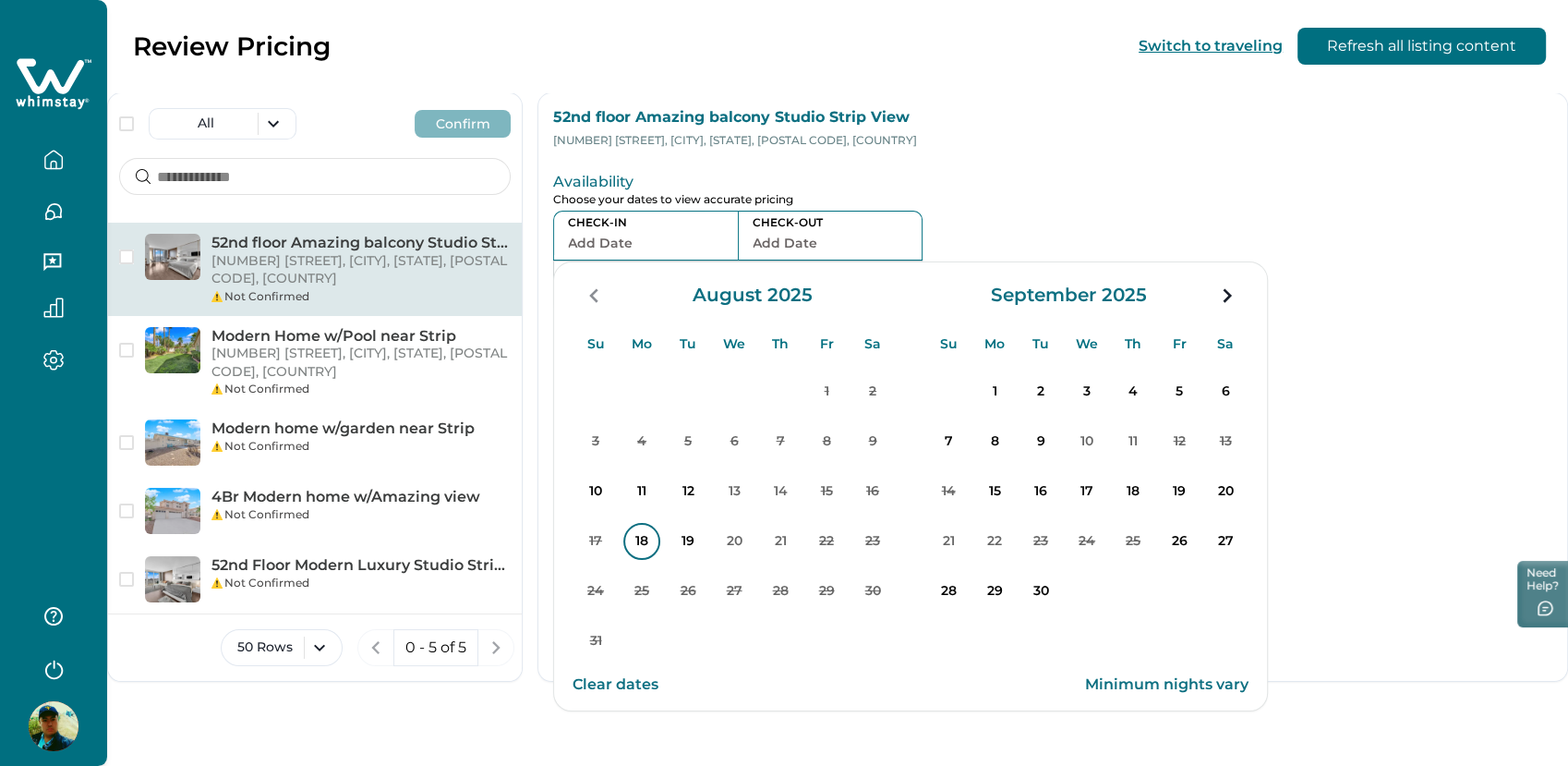 click on "18" at bounding box center (642, 541) 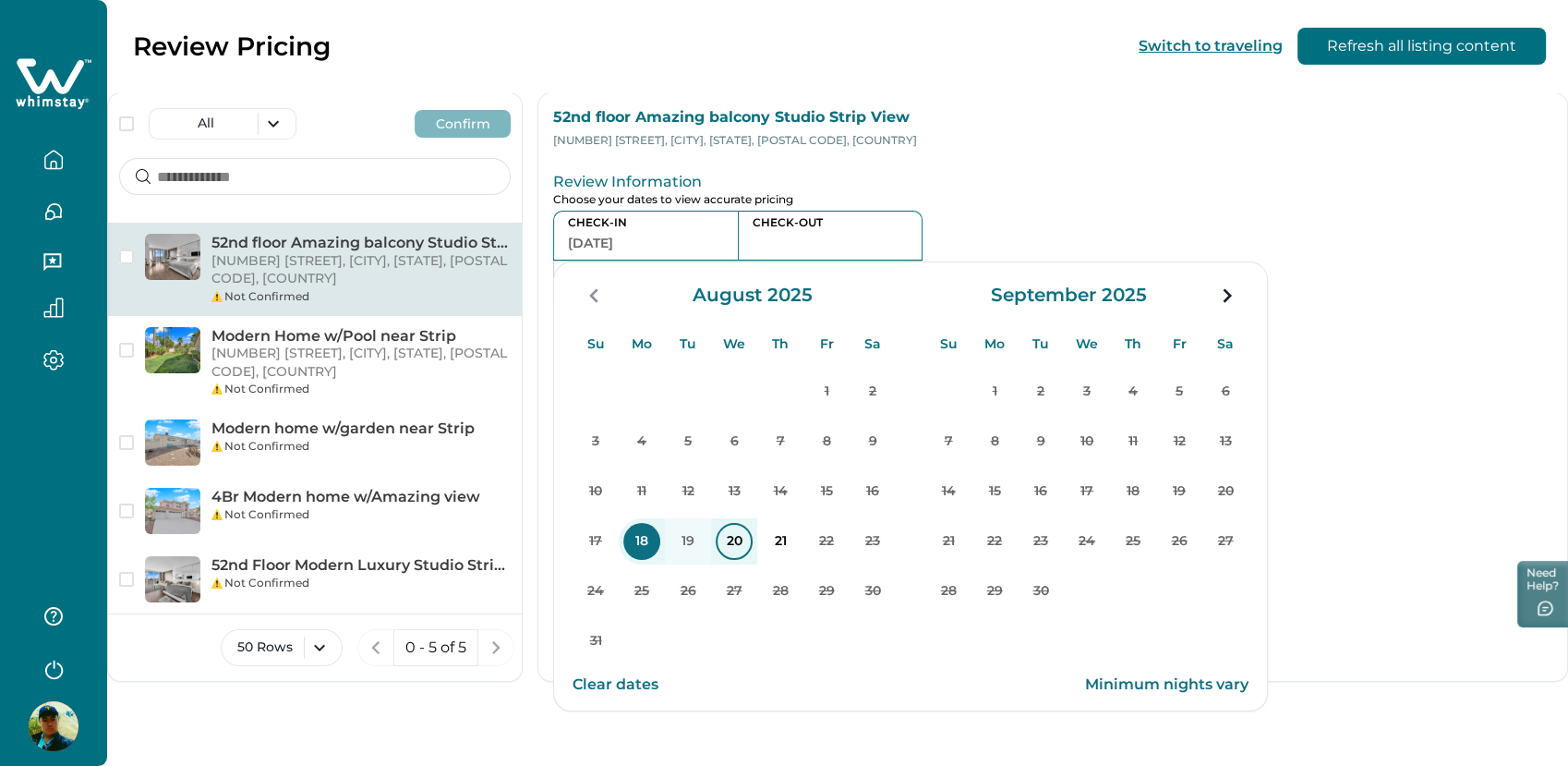 click on "20" at bounding box center (734, 541) 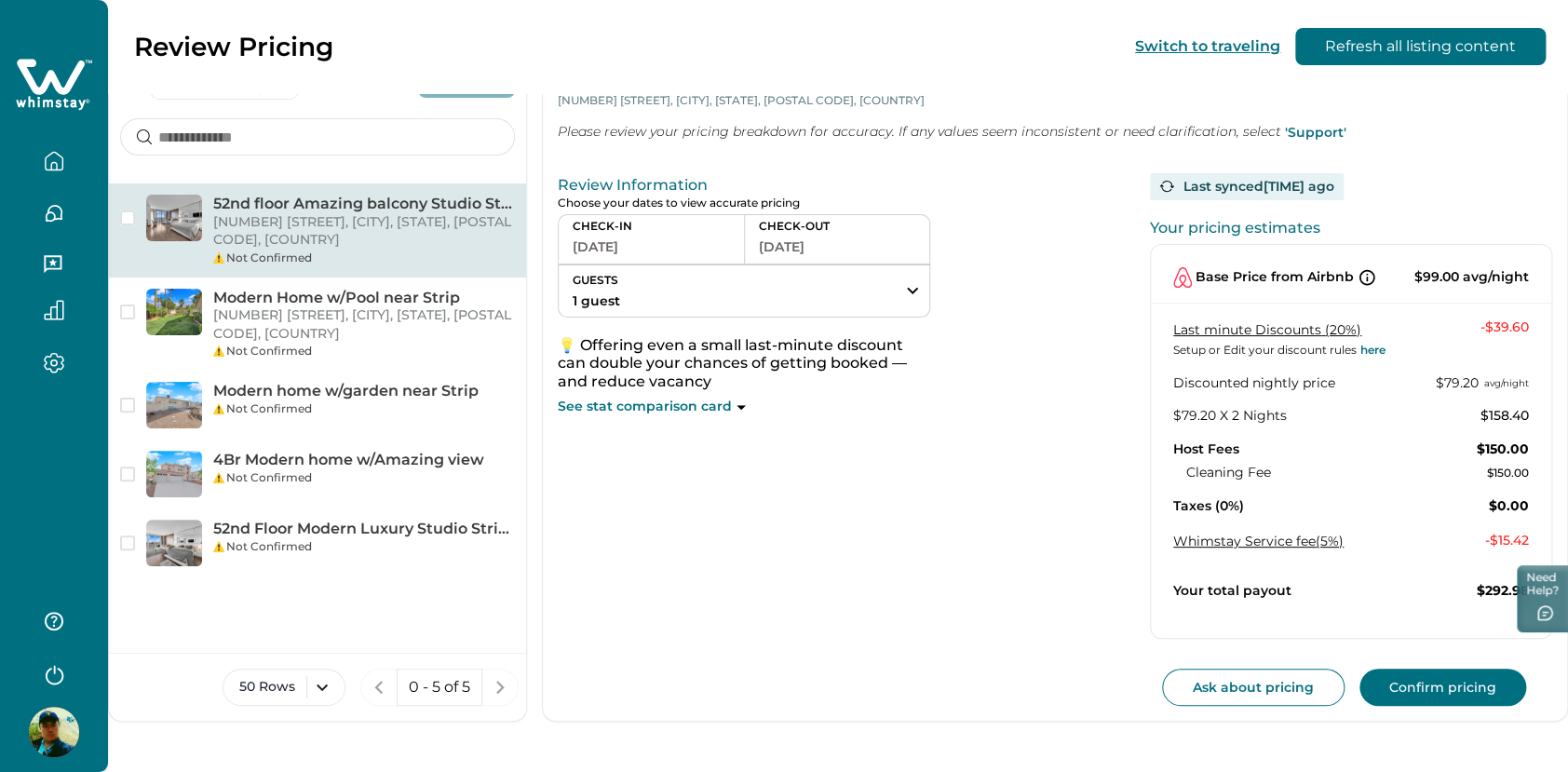 scroll, scrollTop: 43, scrollLeft: 0, axis: vertical 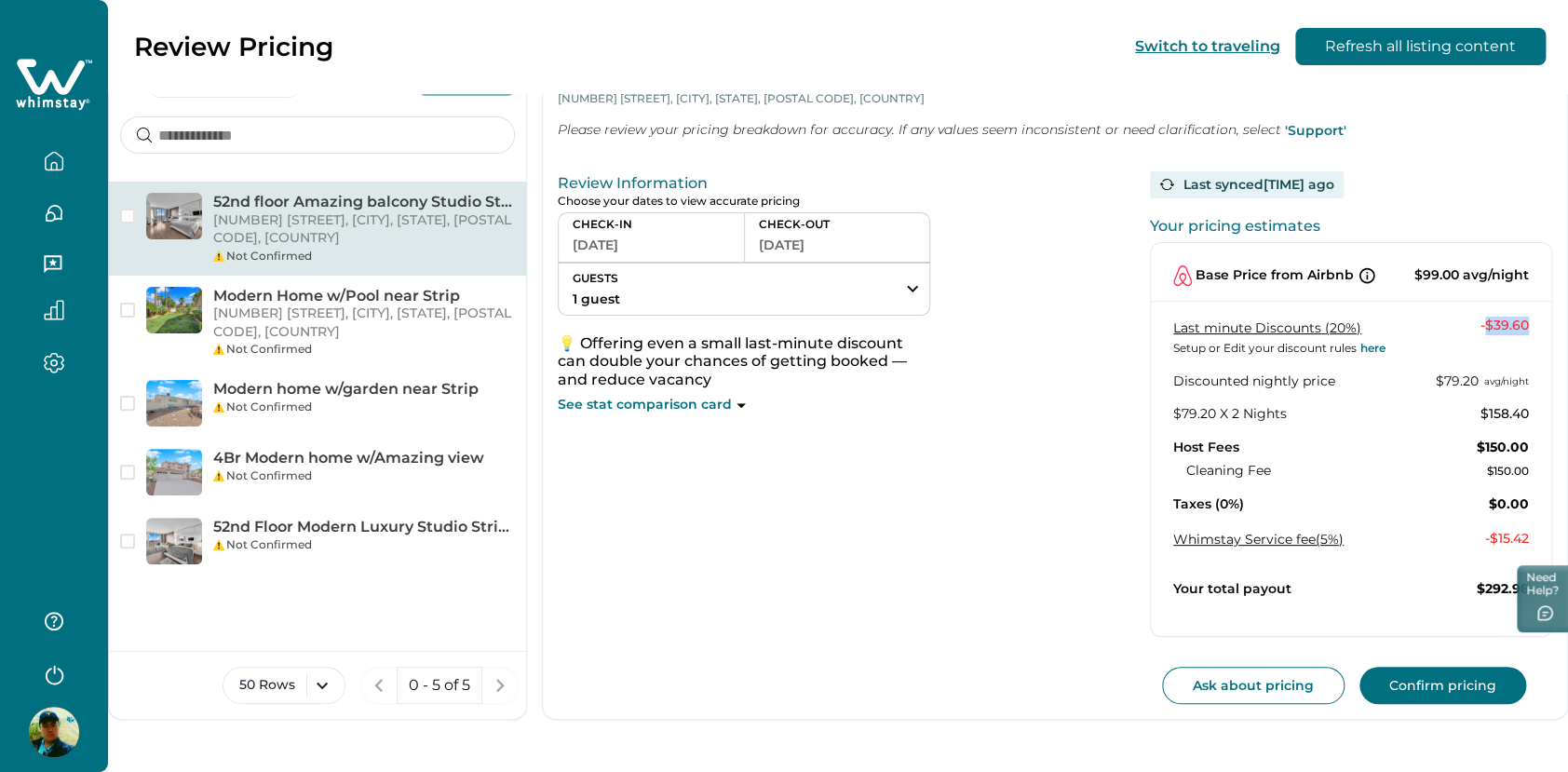 drag, startPoint x: 1483, startPoint y: 320, endPoint x: 1536, endPoint y: 324, distance: 53.15073 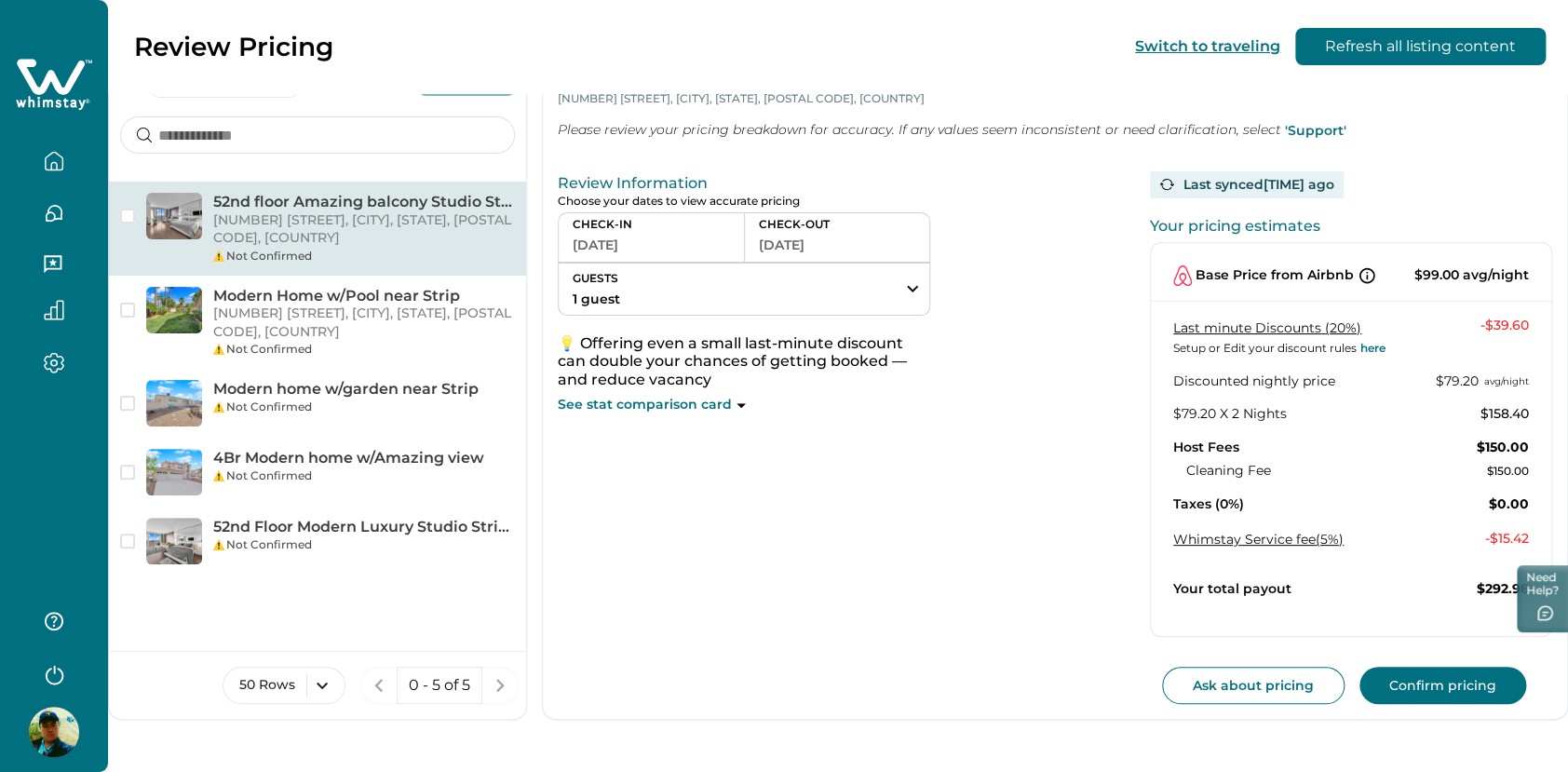 drag, startPoint x: 1536, startPoint y: 324, endPoint x: 1439, endPoint y: 339, distance: 98.15294 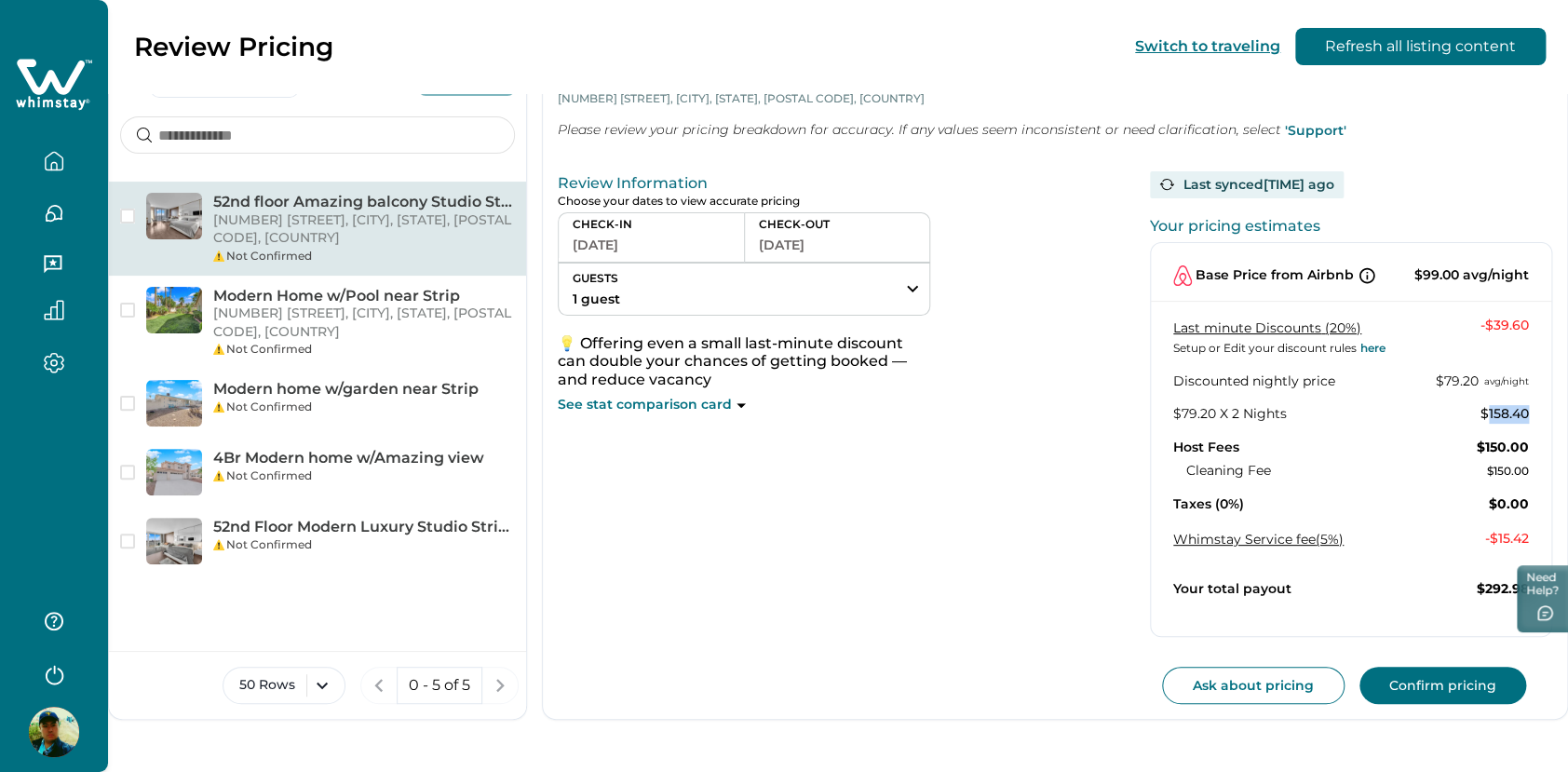 drag, startPoint x: 1486, startPoint y: 405, endPoint x: 1535, endPoint y: 399, distance: 49.36598 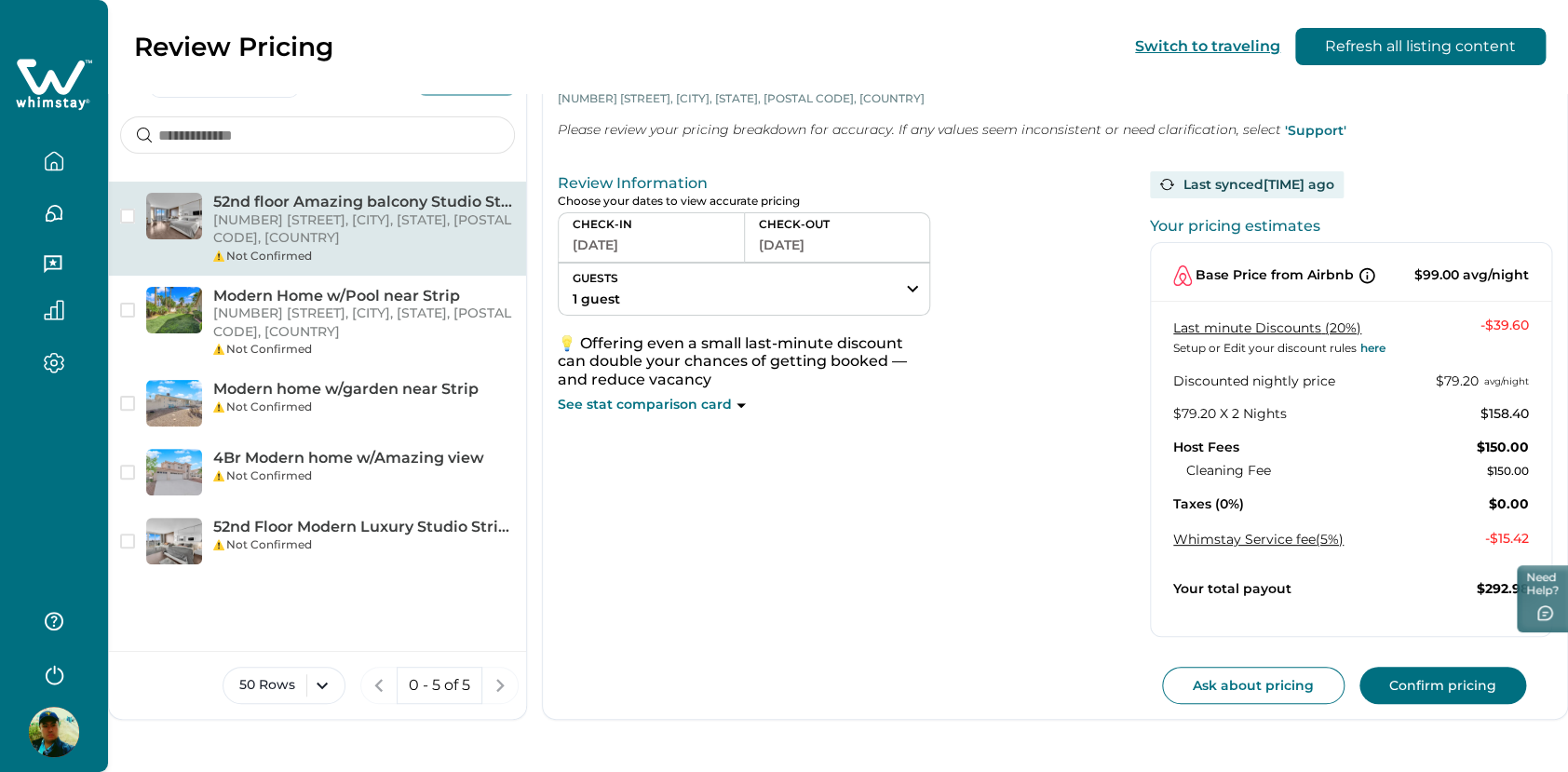 drag, startPoint x: 1535, startPoint y: 399, endPoint x: 1399, endPoint y: 503, distance: 171.20748 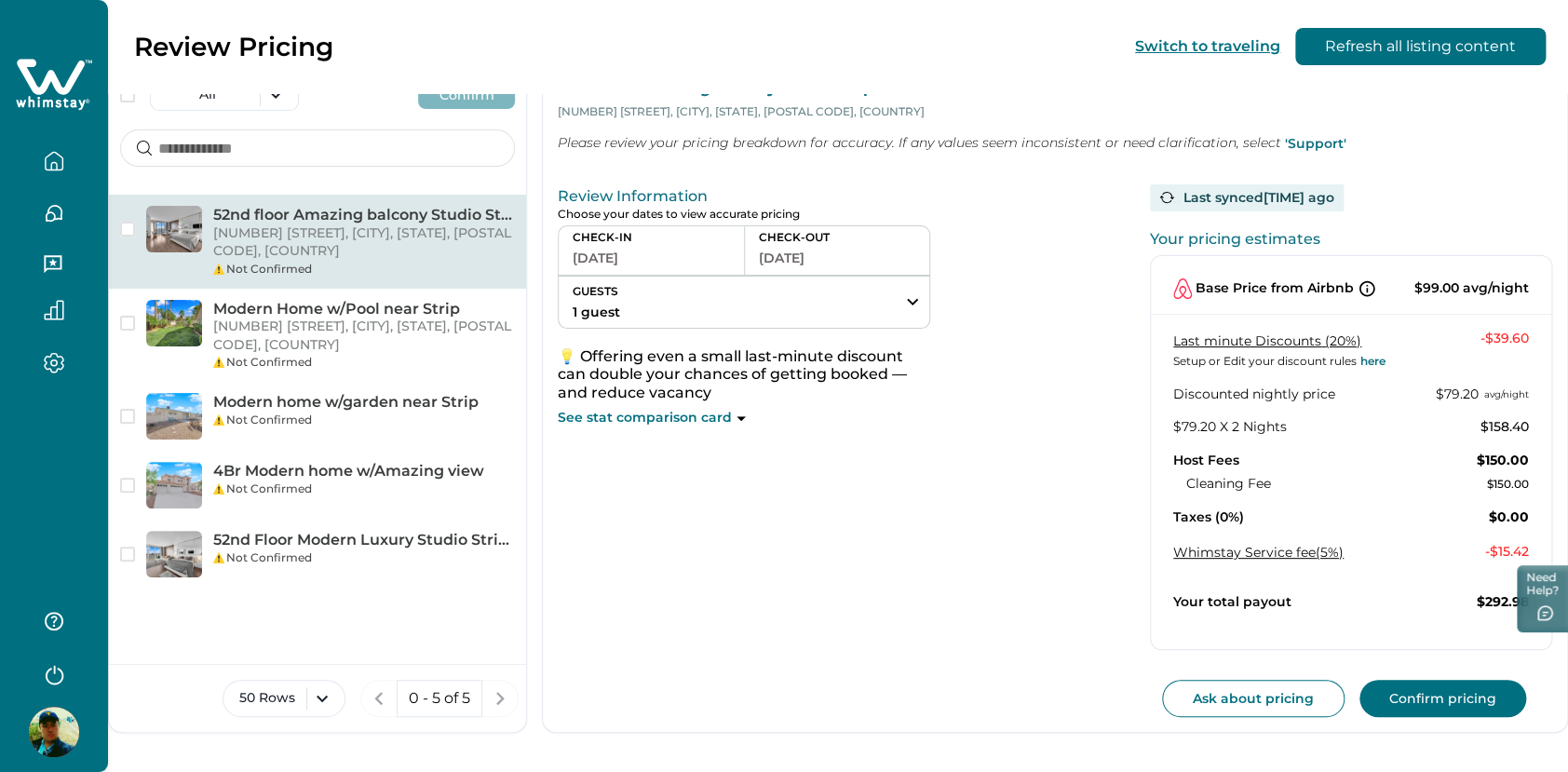 scroll, scrollTop: 43, scrollLeft: 0, axis: vertical 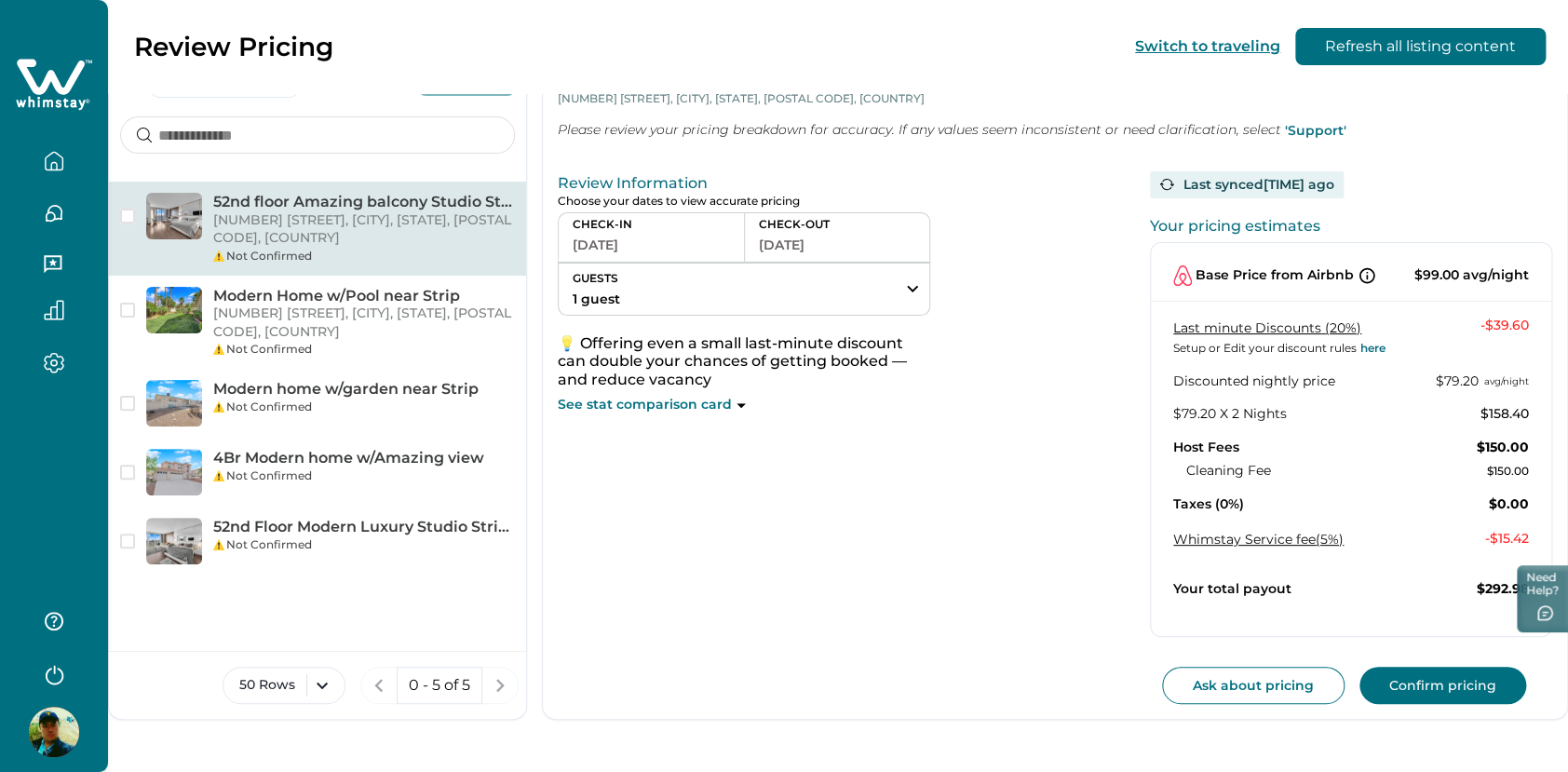 click on "GUESTS 1 guest" at bounding box center [744, 289] 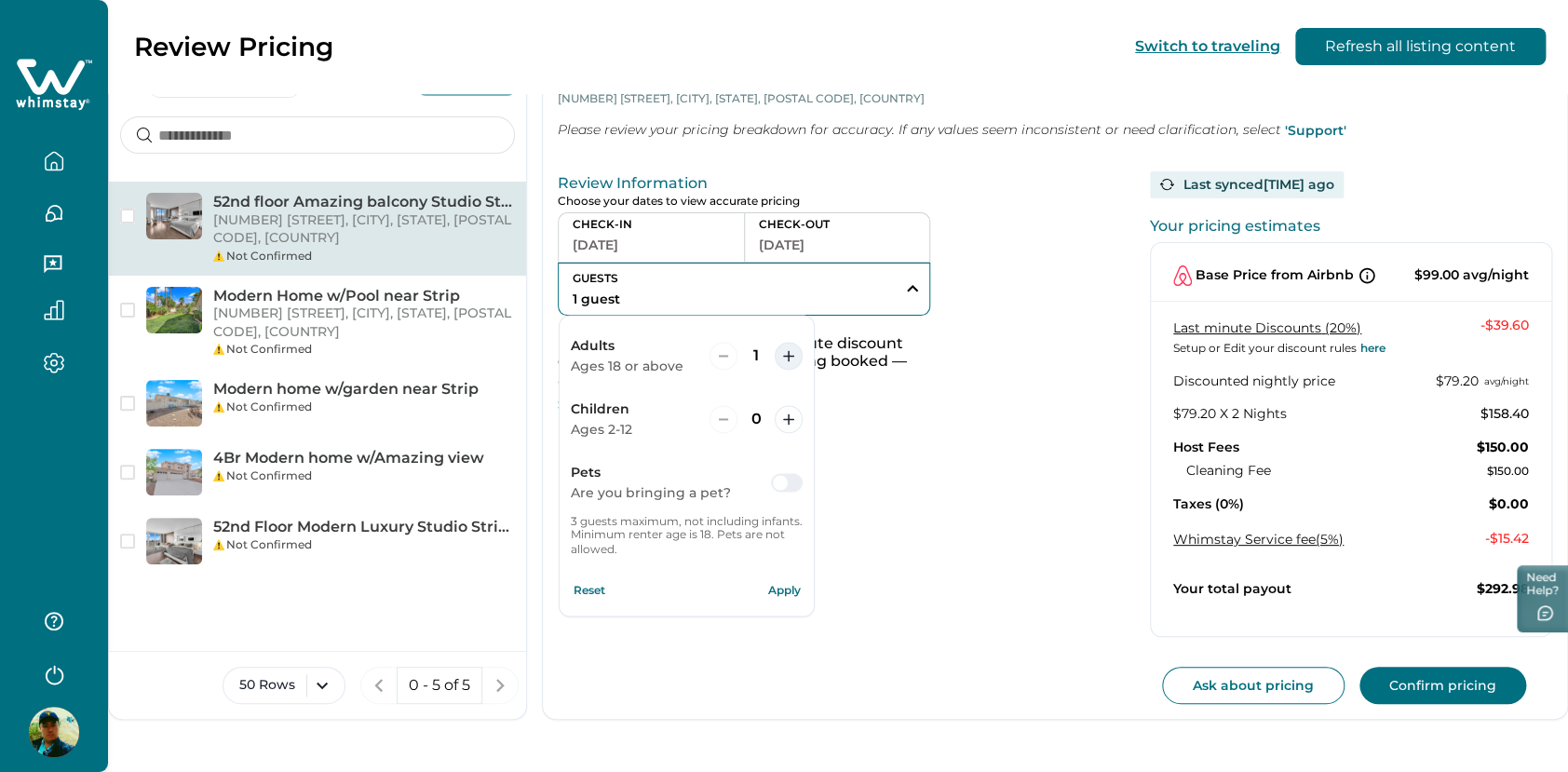 click at bounding box center [789, 356] 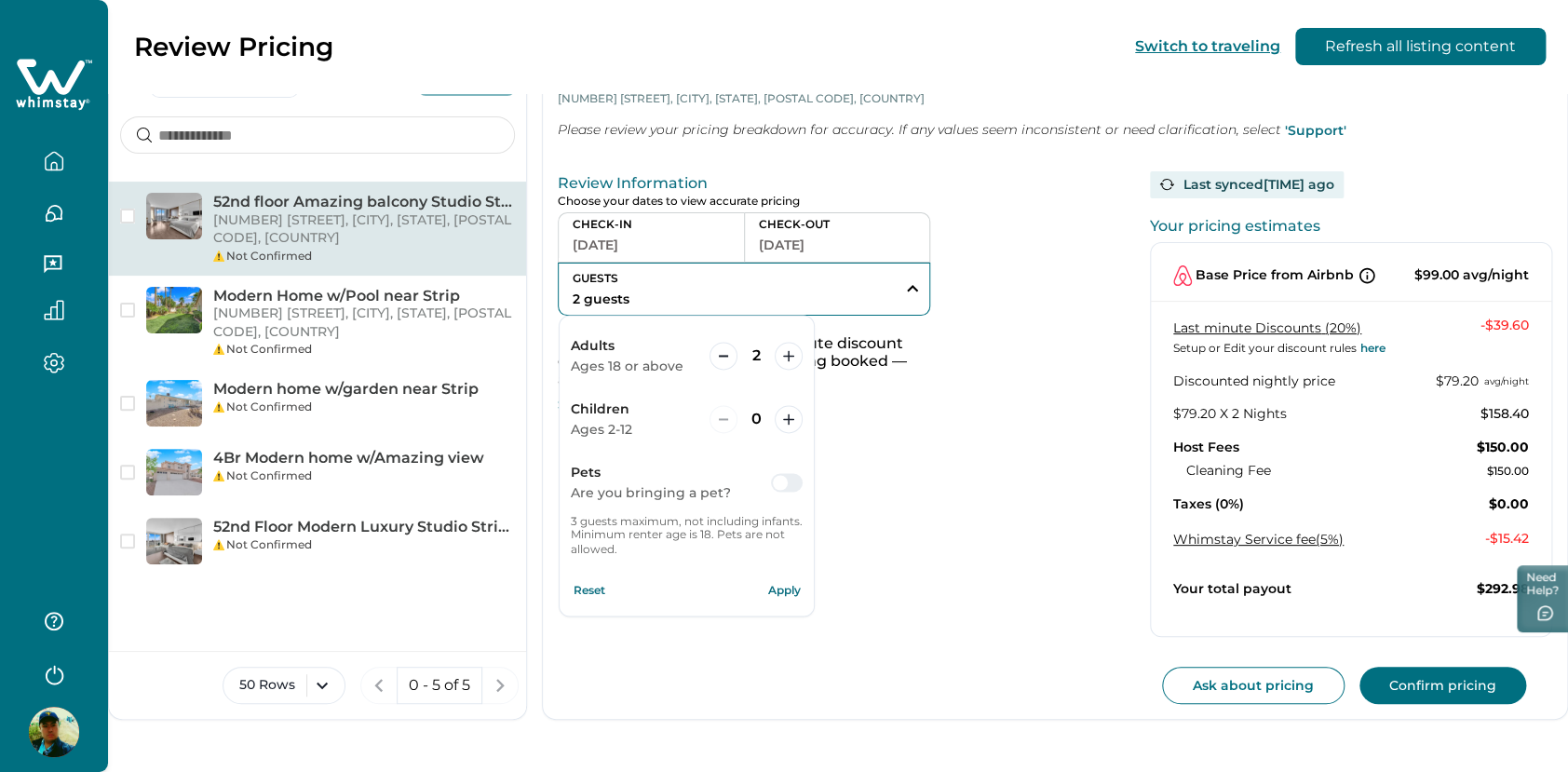 click on "Apply" at bounding box center (784, 589) 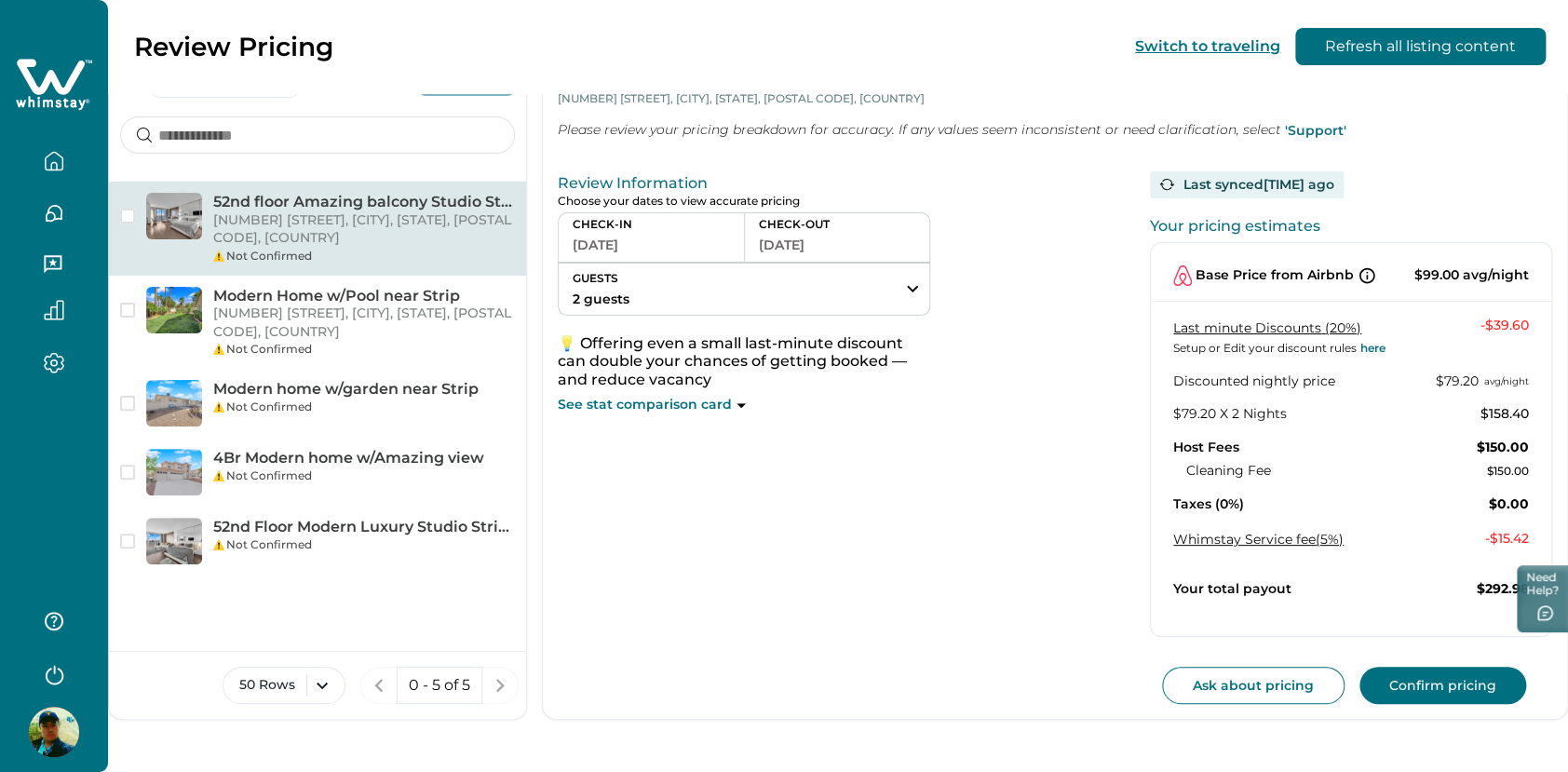 type 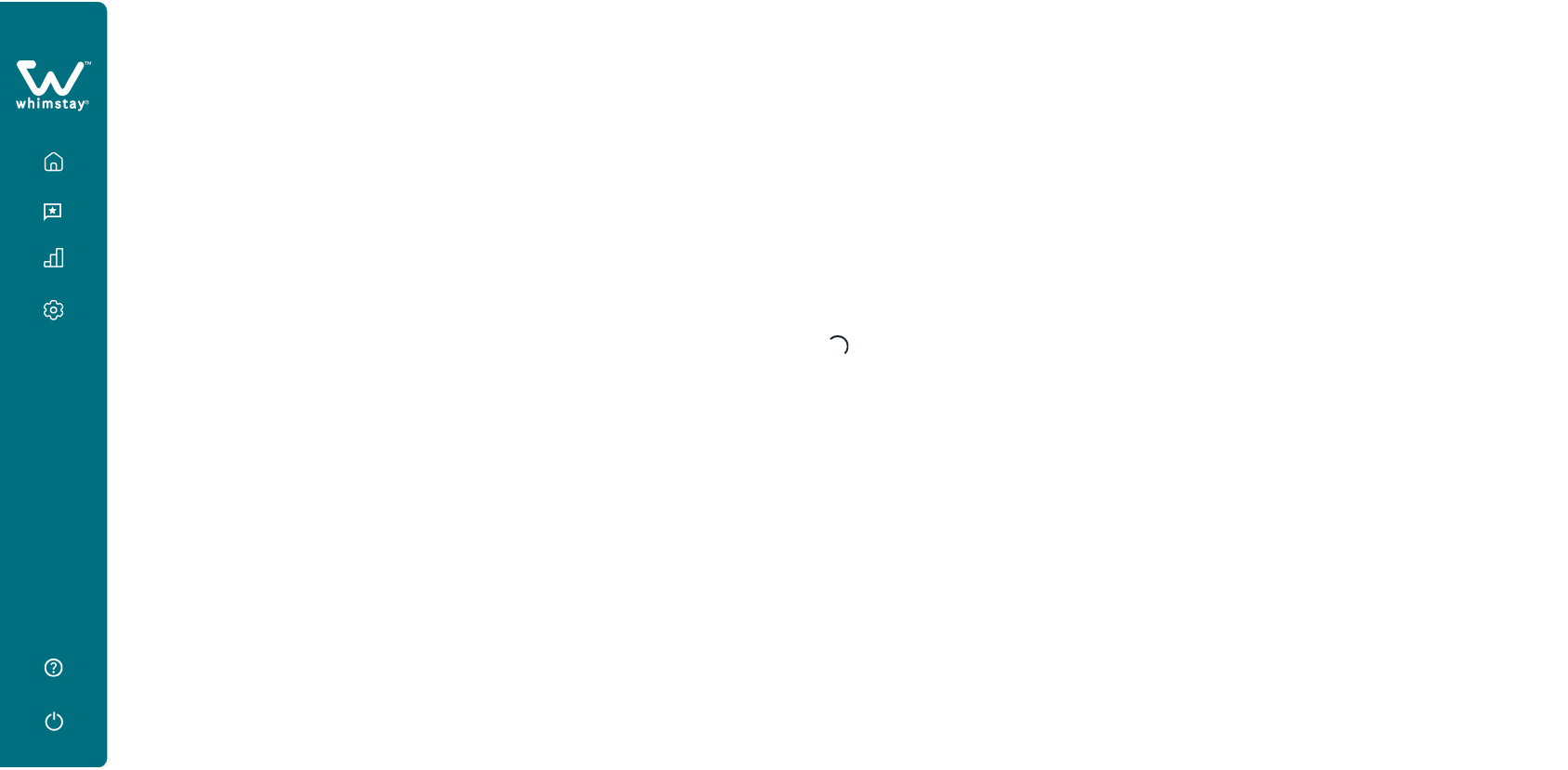 scroll, scrollTop: 0, scrollLeft: 0, axis: both 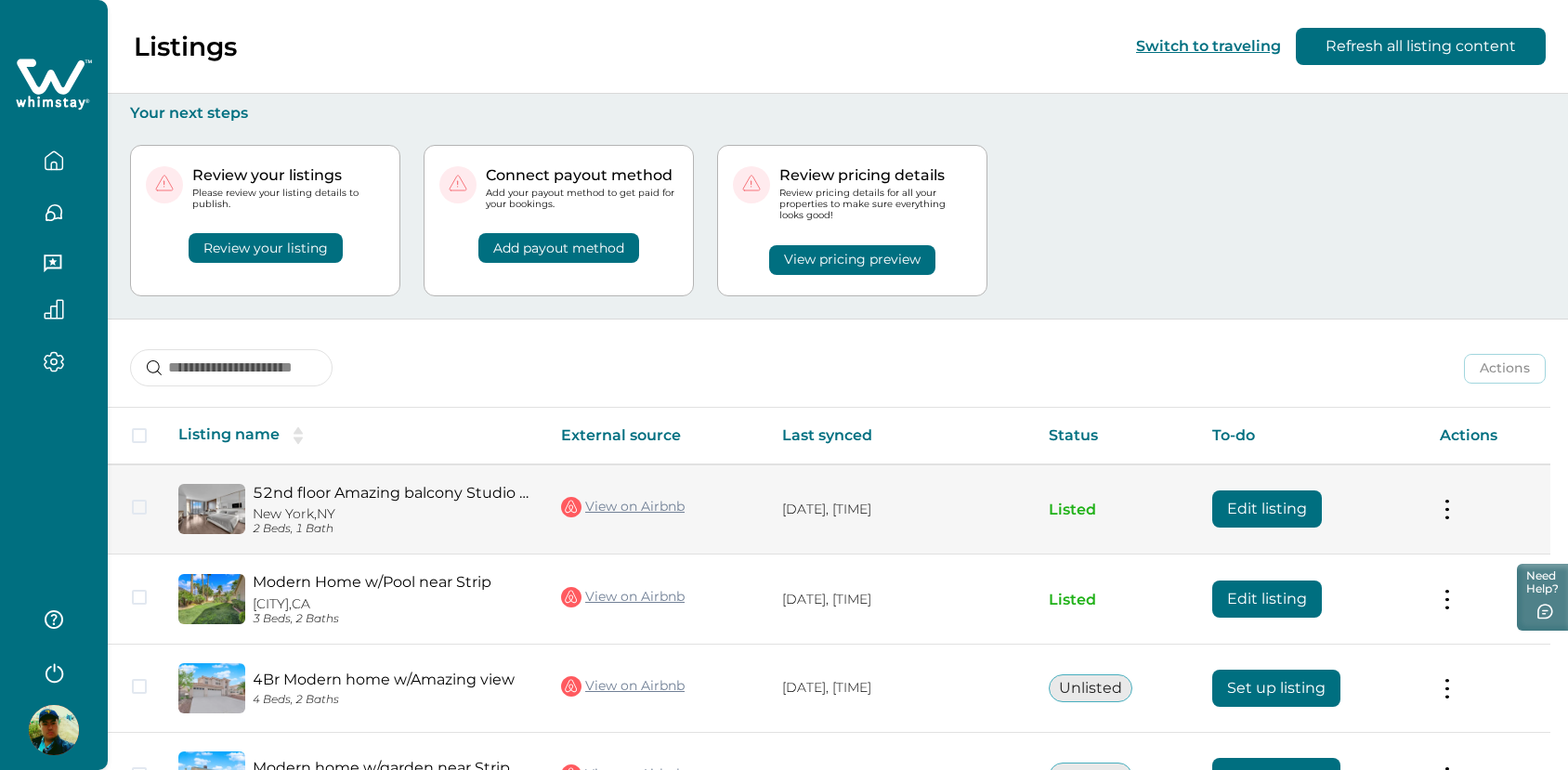 click on "52nd floor Amazing balcony Studio Strip View" at bounding box center (392, 492) 